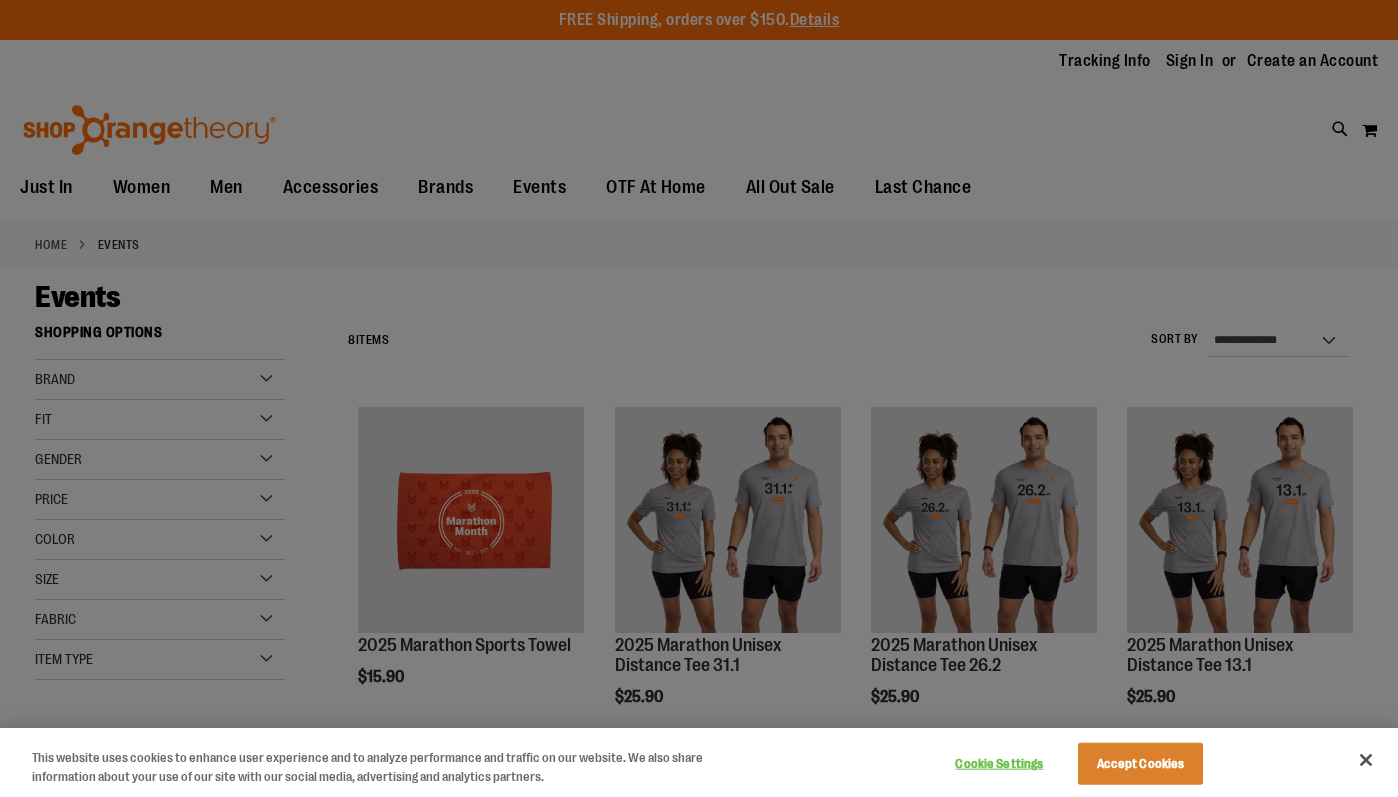 scroll, scrollTop: 0, scrollLeft: 0, axis: both 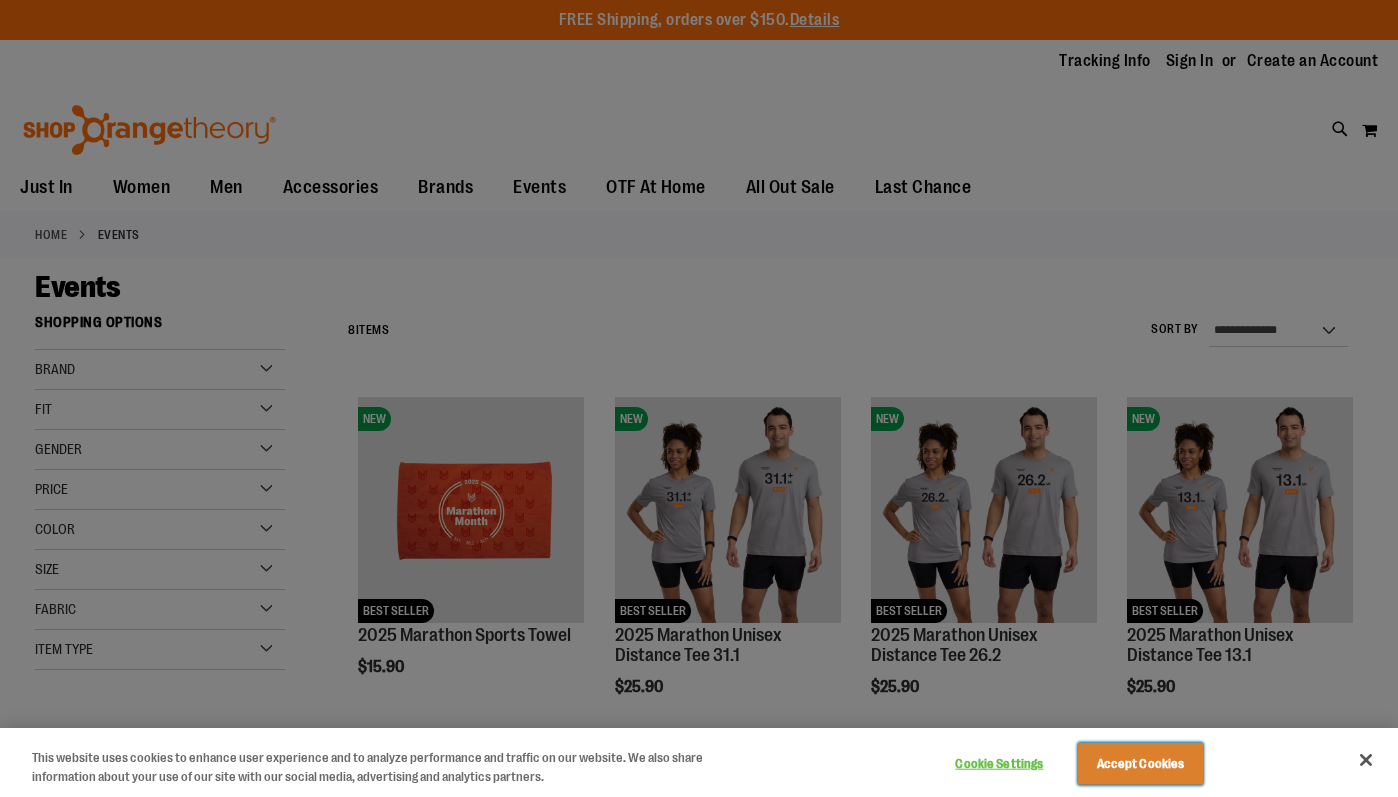 click on "Accept Cookies" at bounding box center (1140, 764) 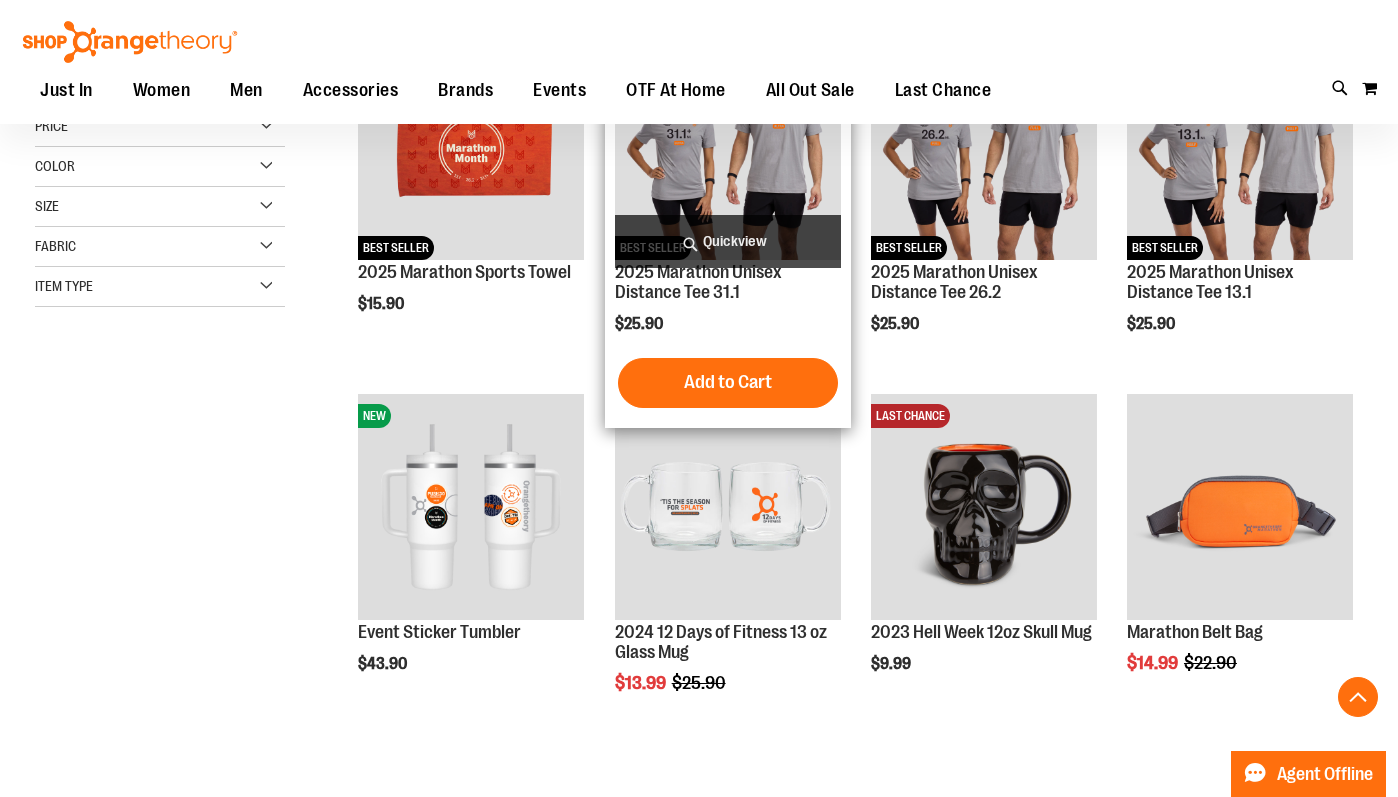 scroll, scrollTop: 394, scrollLeft: 0, axis: vertical 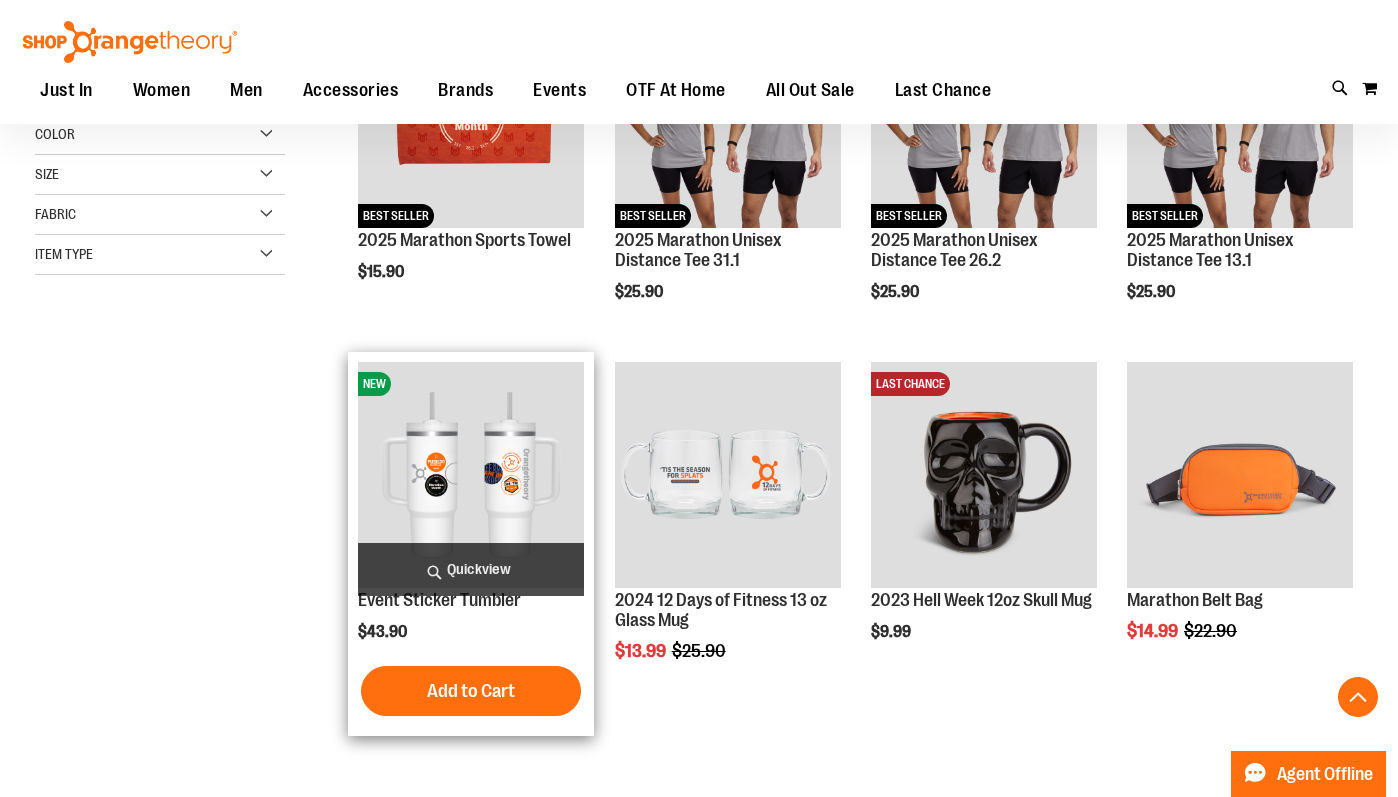 click at bounding box center [471, 475] 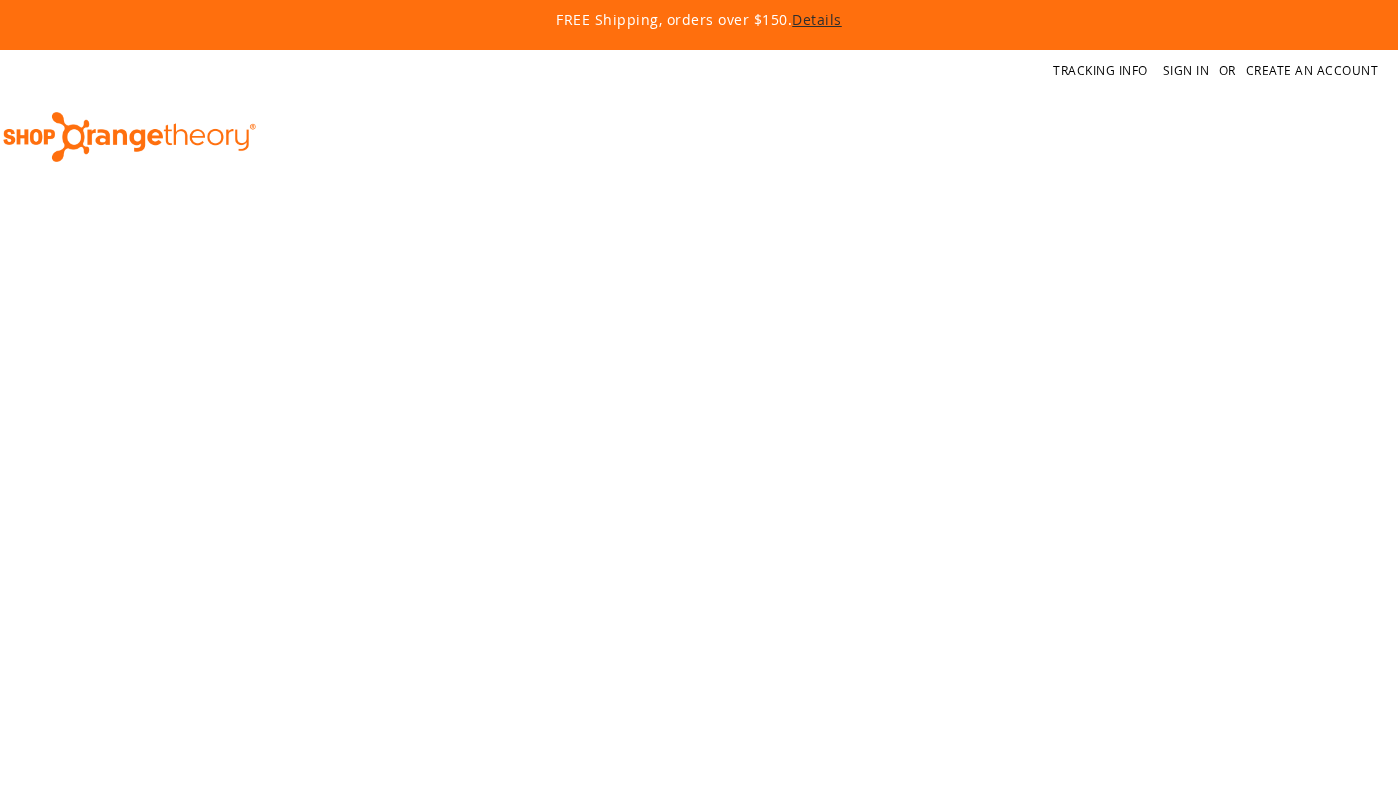 scroll, scrollTop: 0, scrollLeft: 0, axis: both 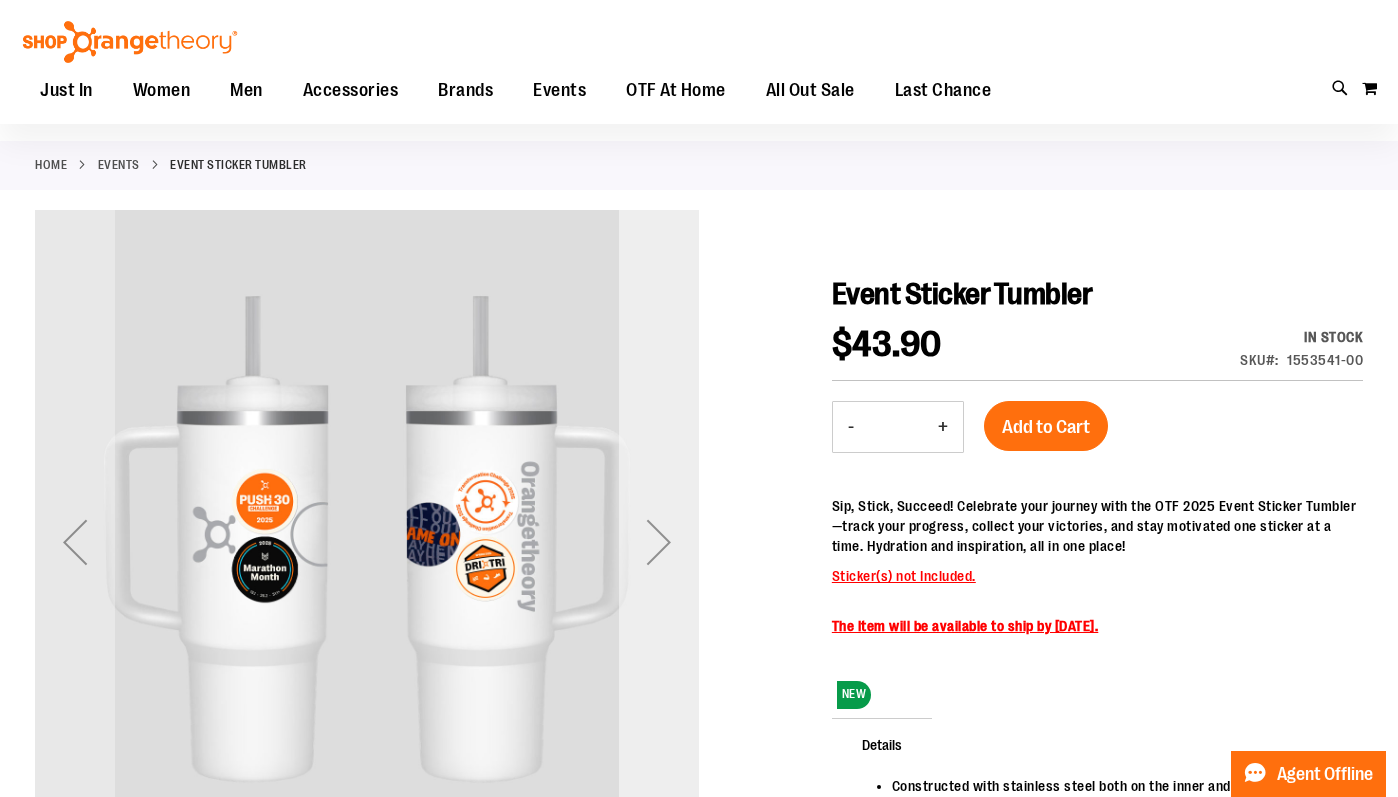 click at bounding box center [659, 542] 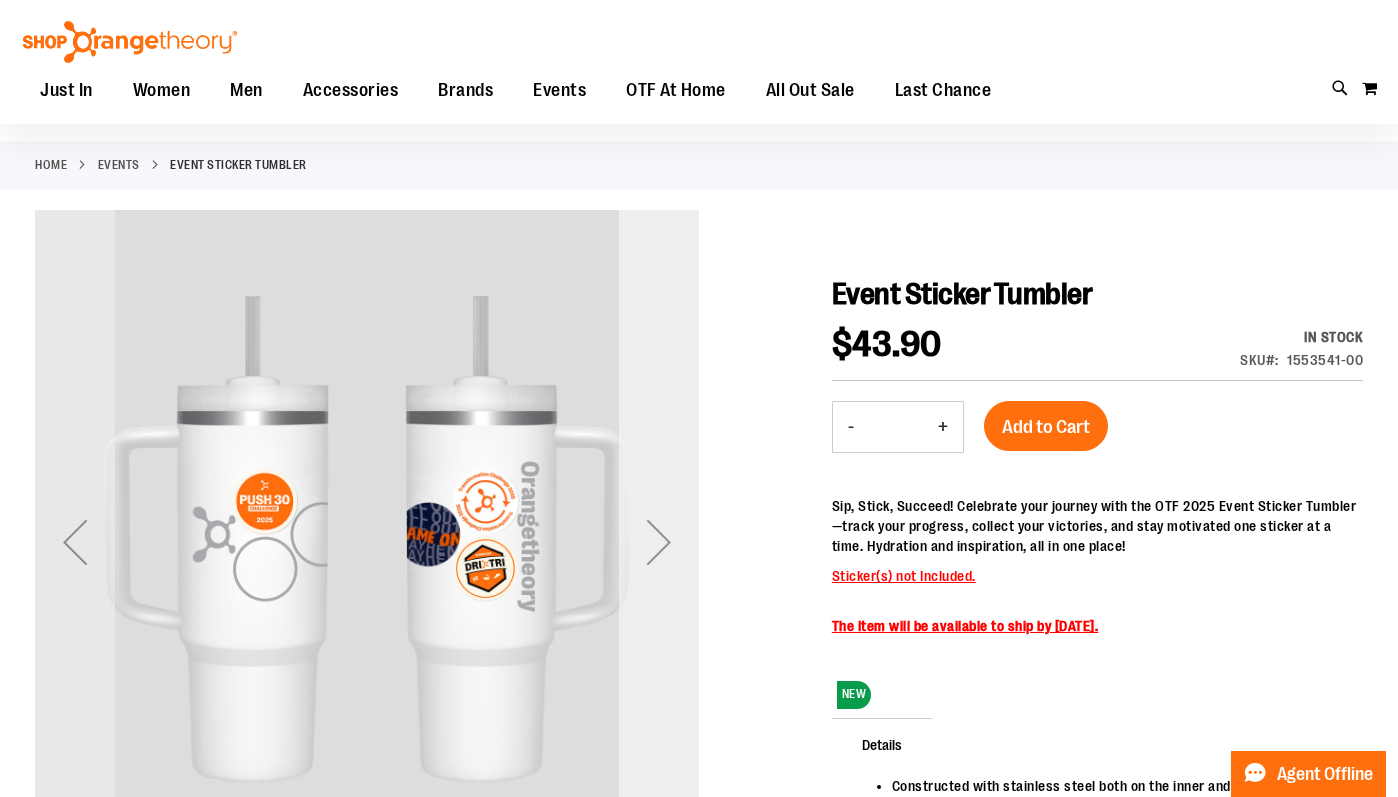 click at bounding box center [659, 542] 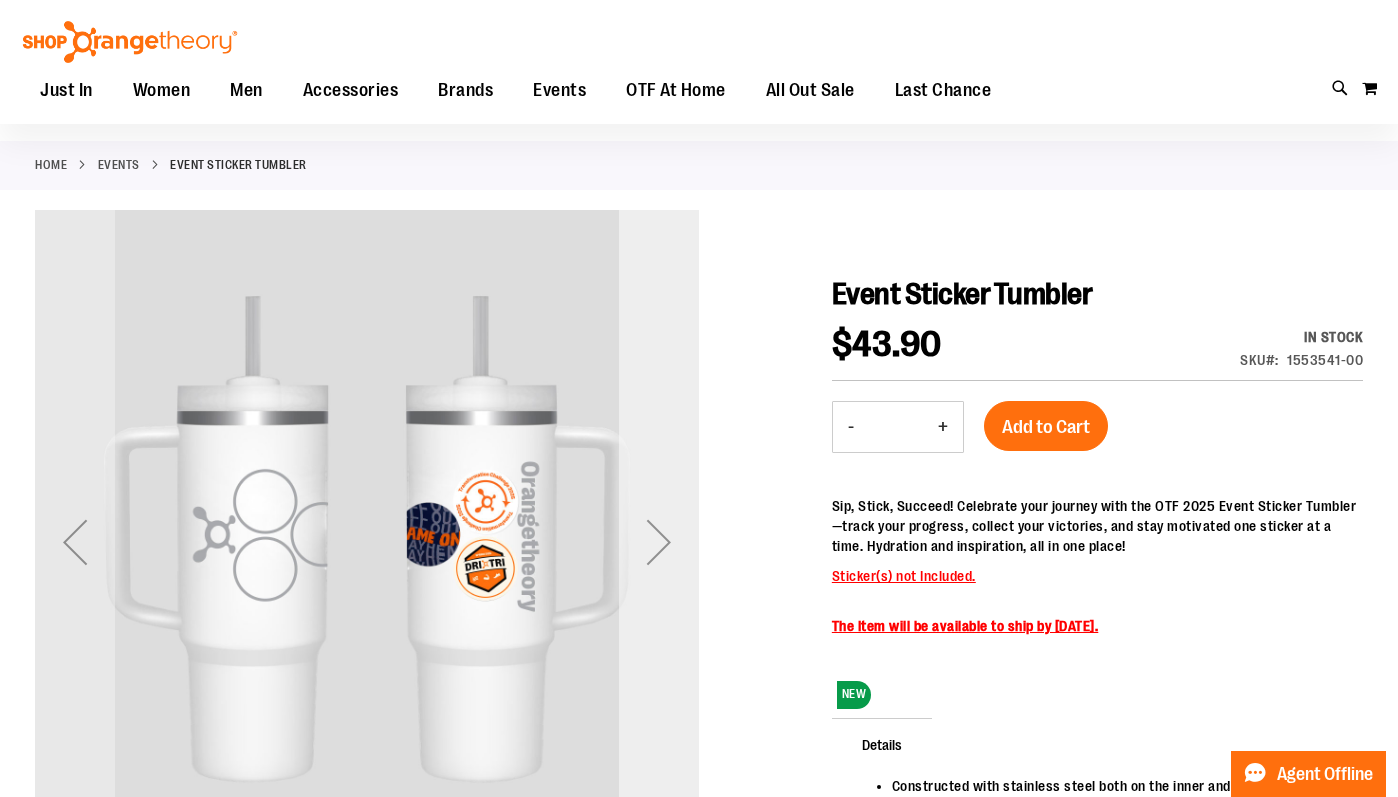 click at bounding box center (659, 542) 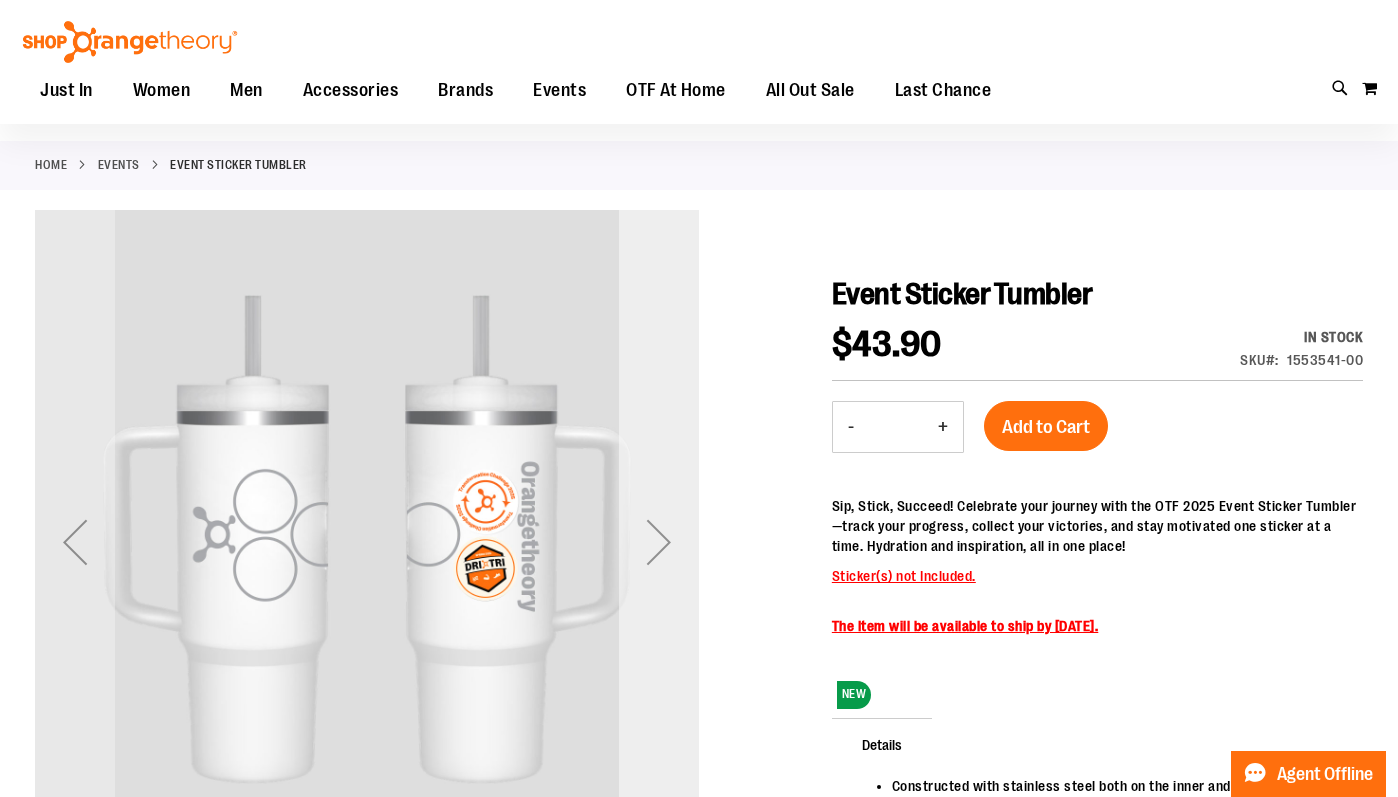click at bounding box center [659, 542] 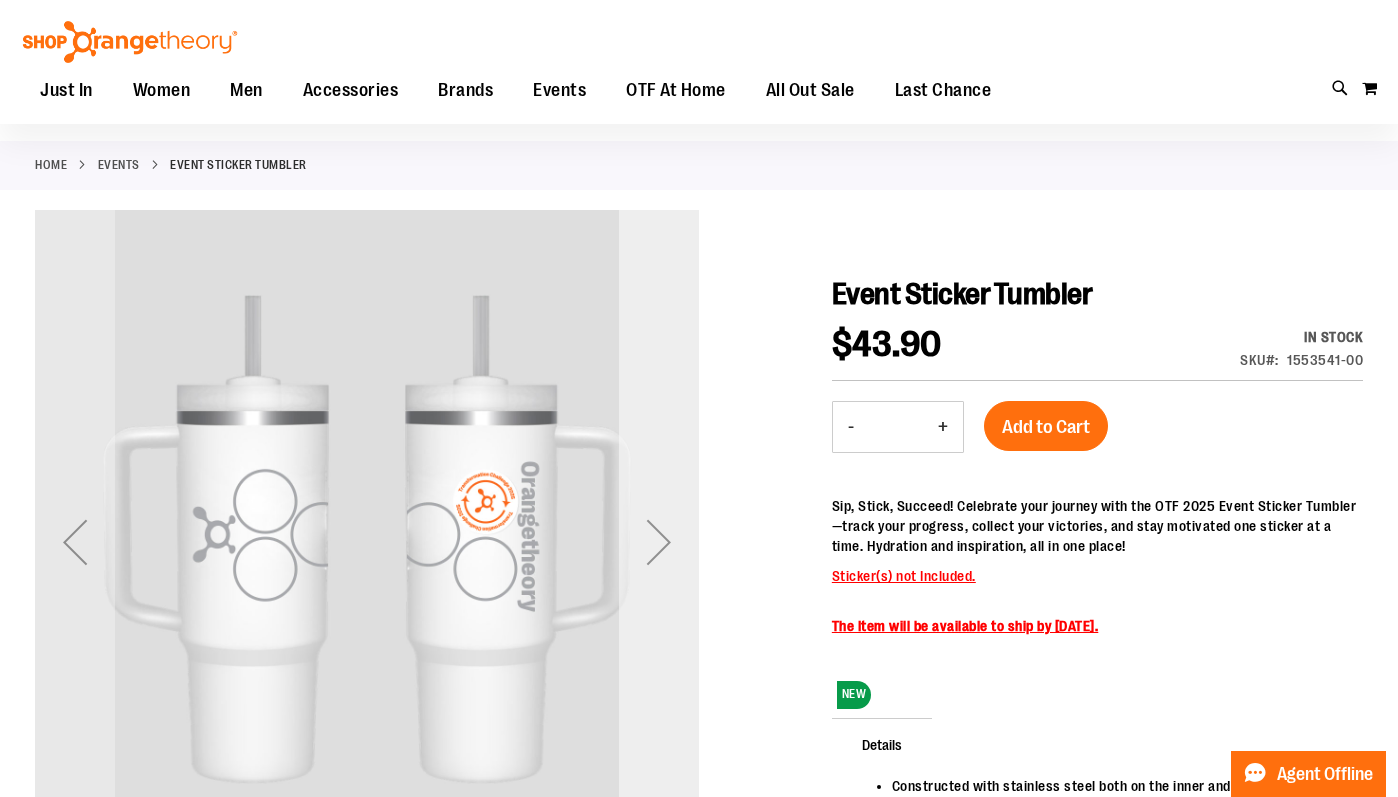 click at bounding box center [659, 542] 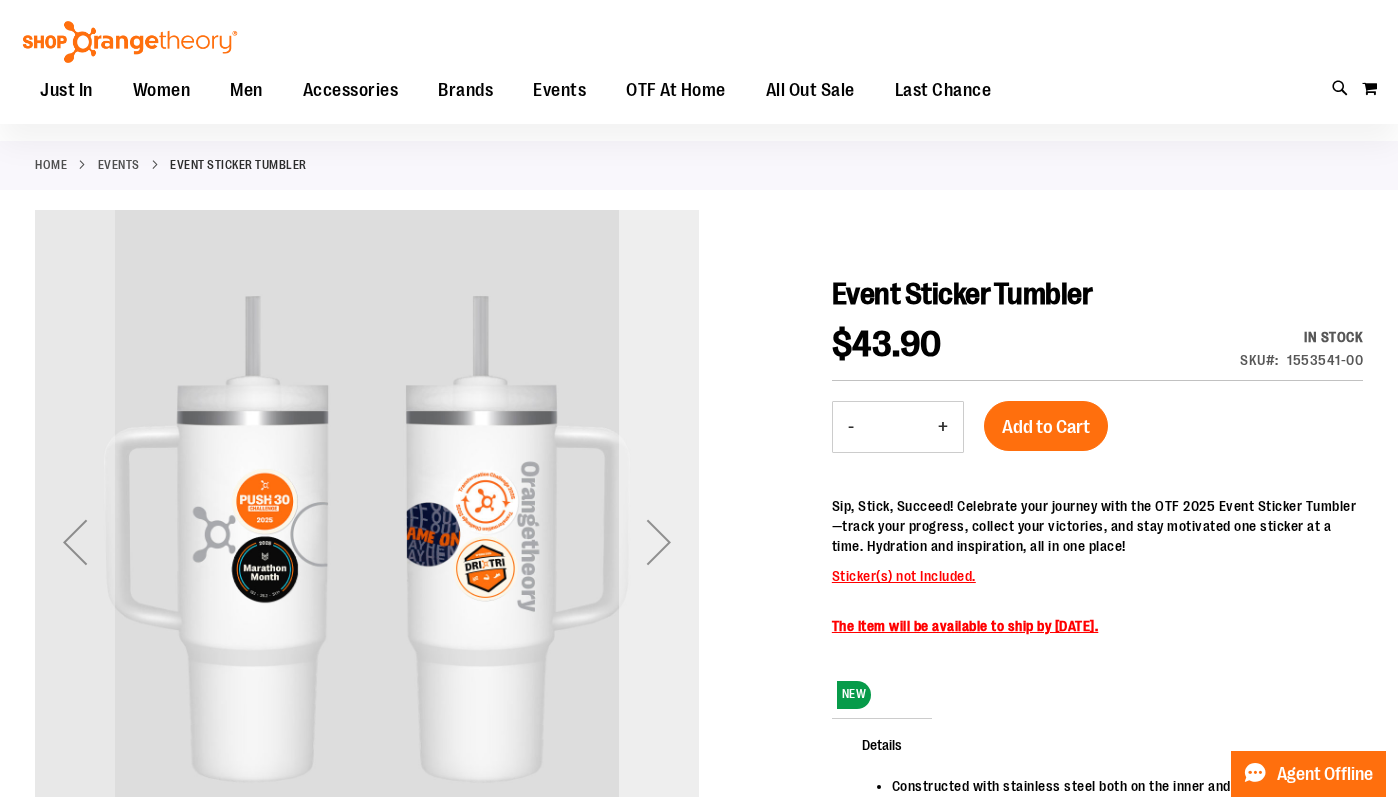 click at bounding box center (659, 542) 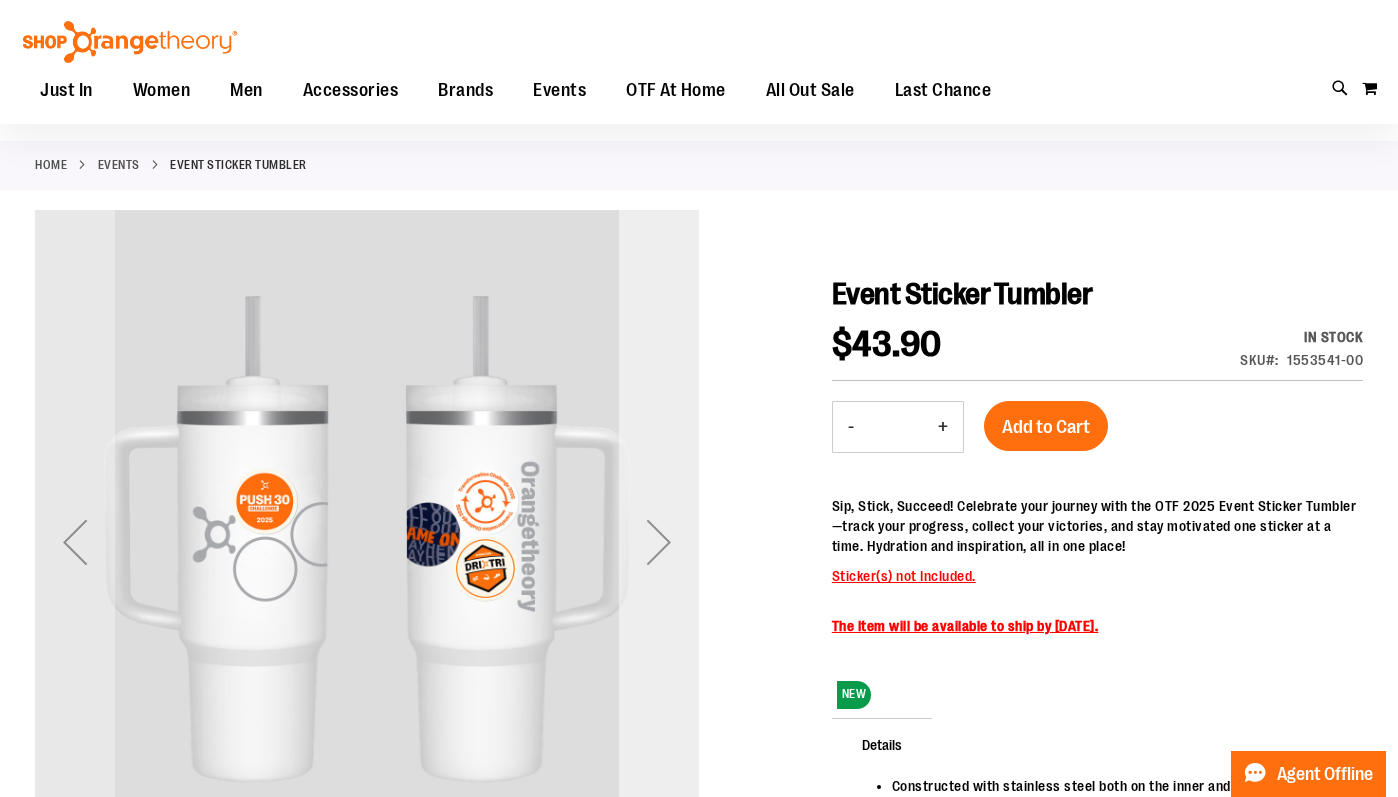 click at bounding box center [659, 542] 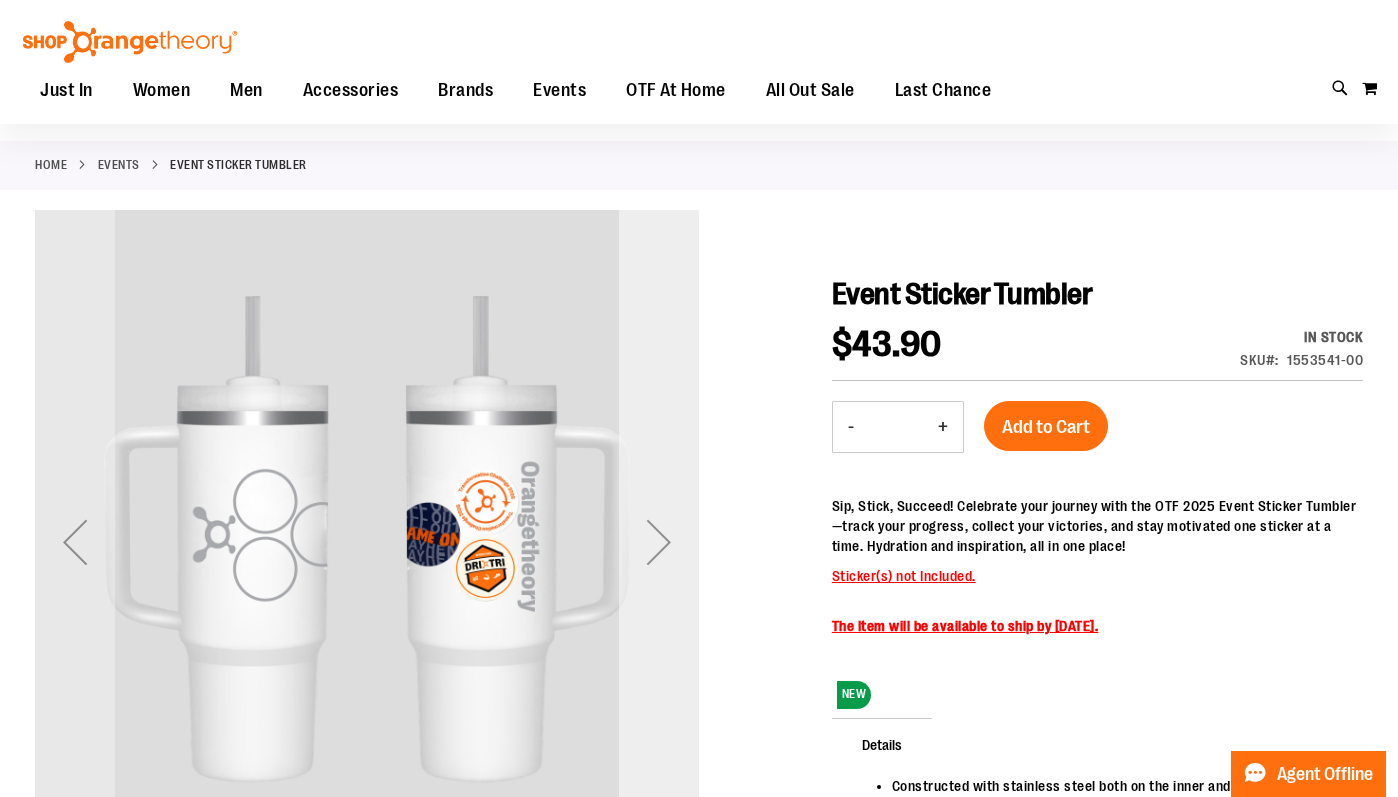 click at bounding box center (659, 542) 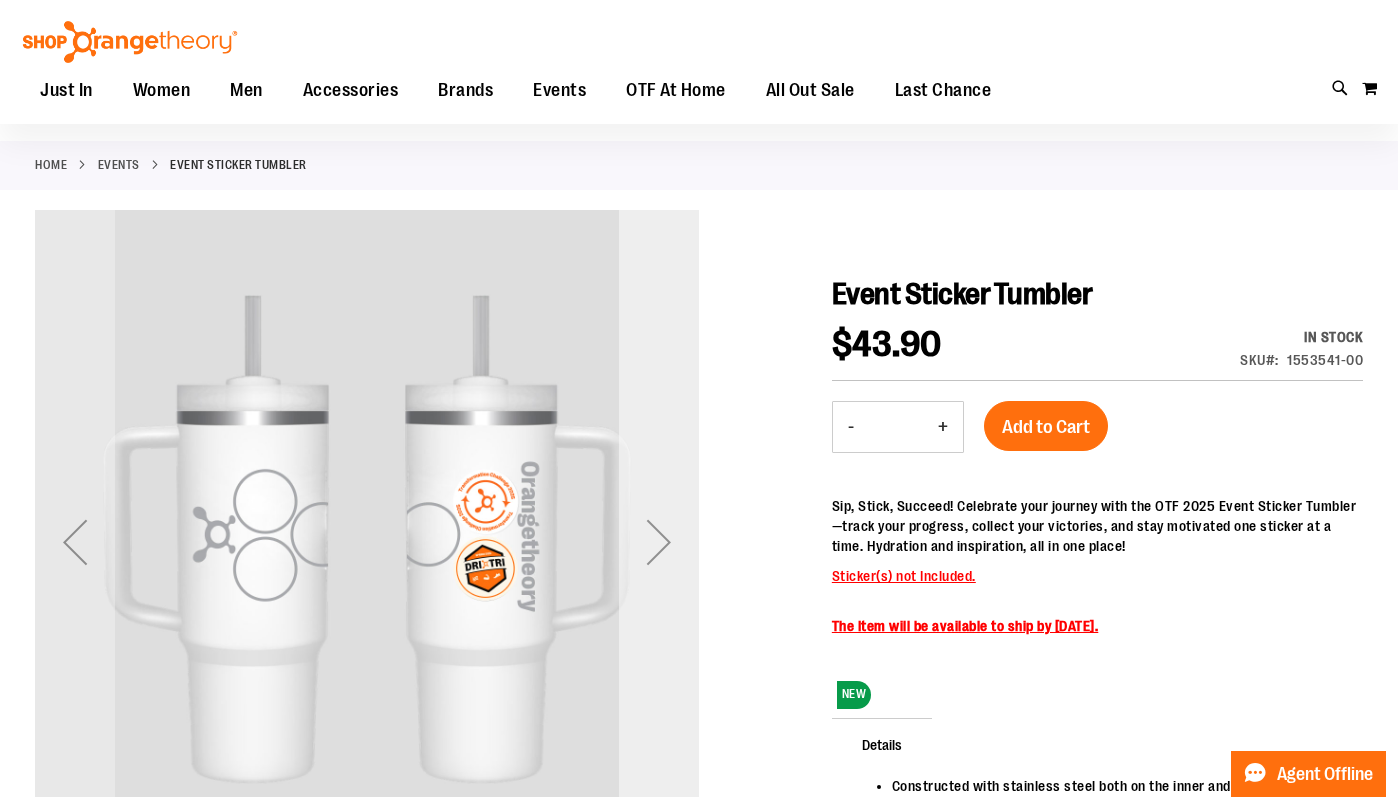 click at bounding box center [659, 542] 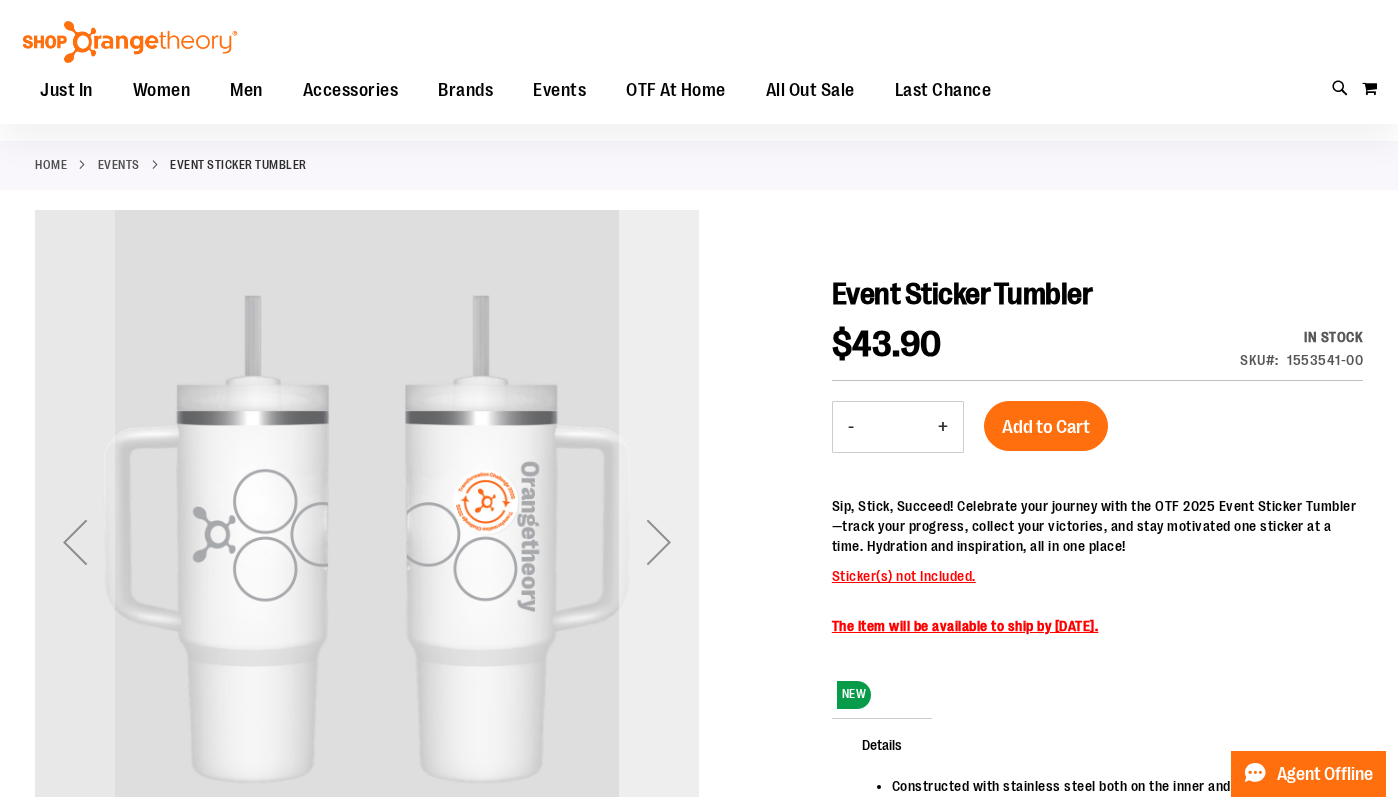 click at bounding box center (659, 542) 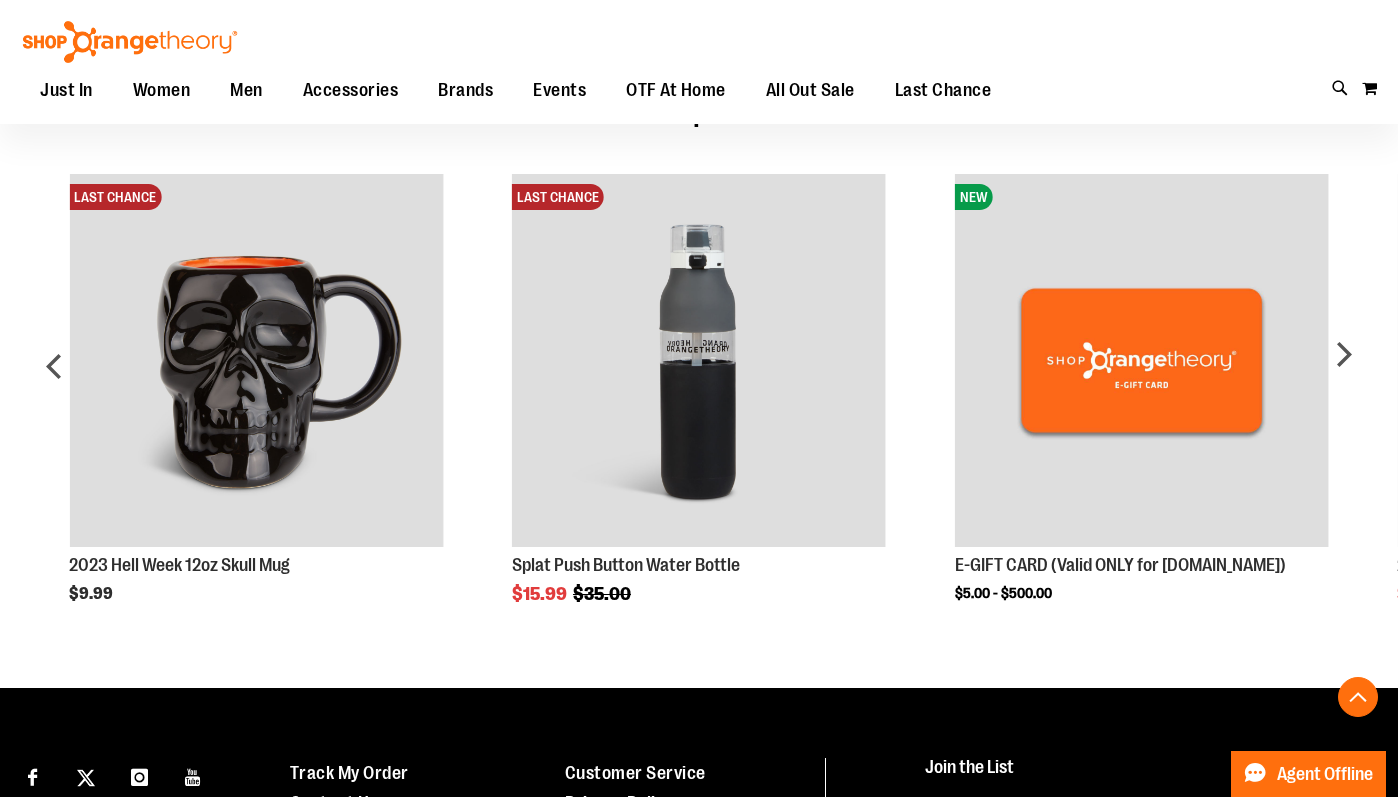 scroll, scrollTop: 1099, scrollLeft: 0, axis: vertical 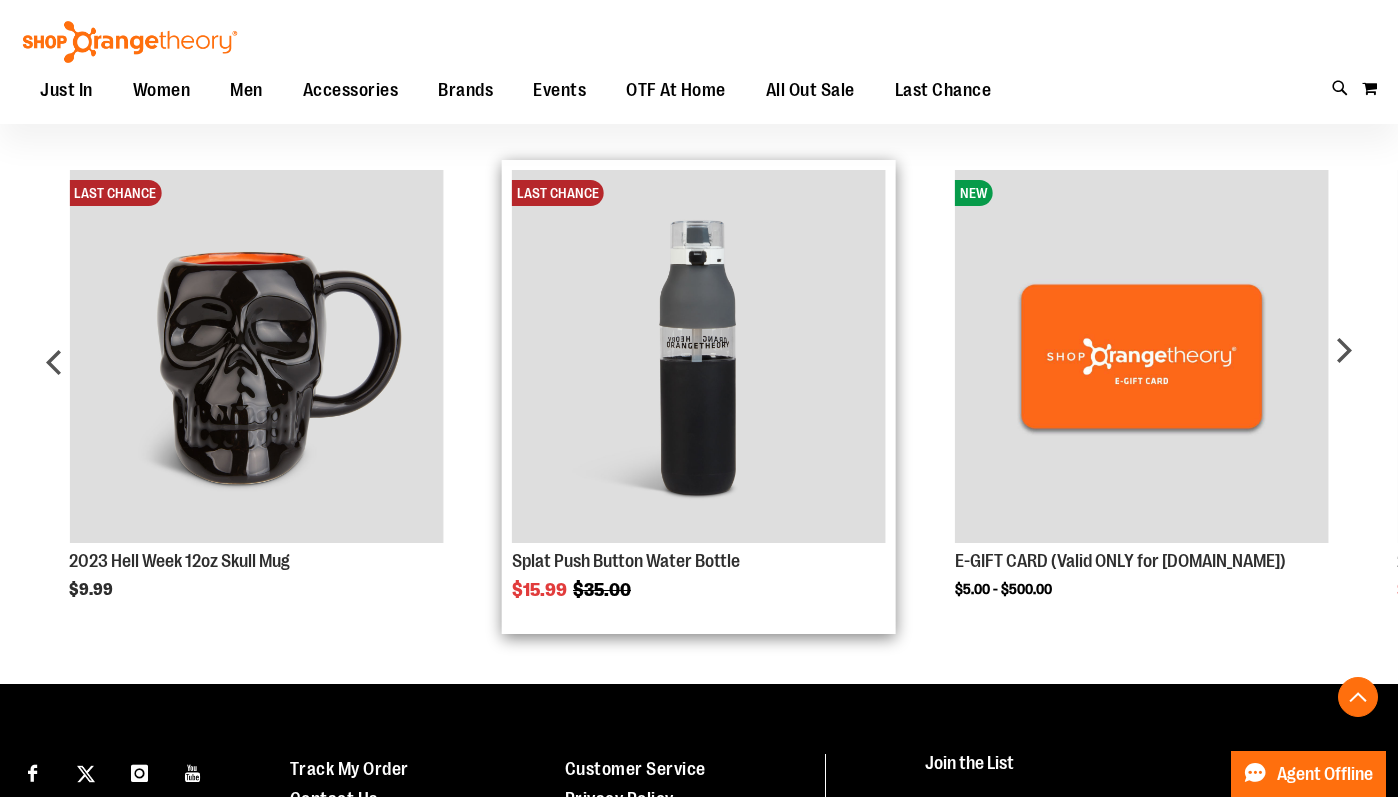 click at bounding box center [699, 357] 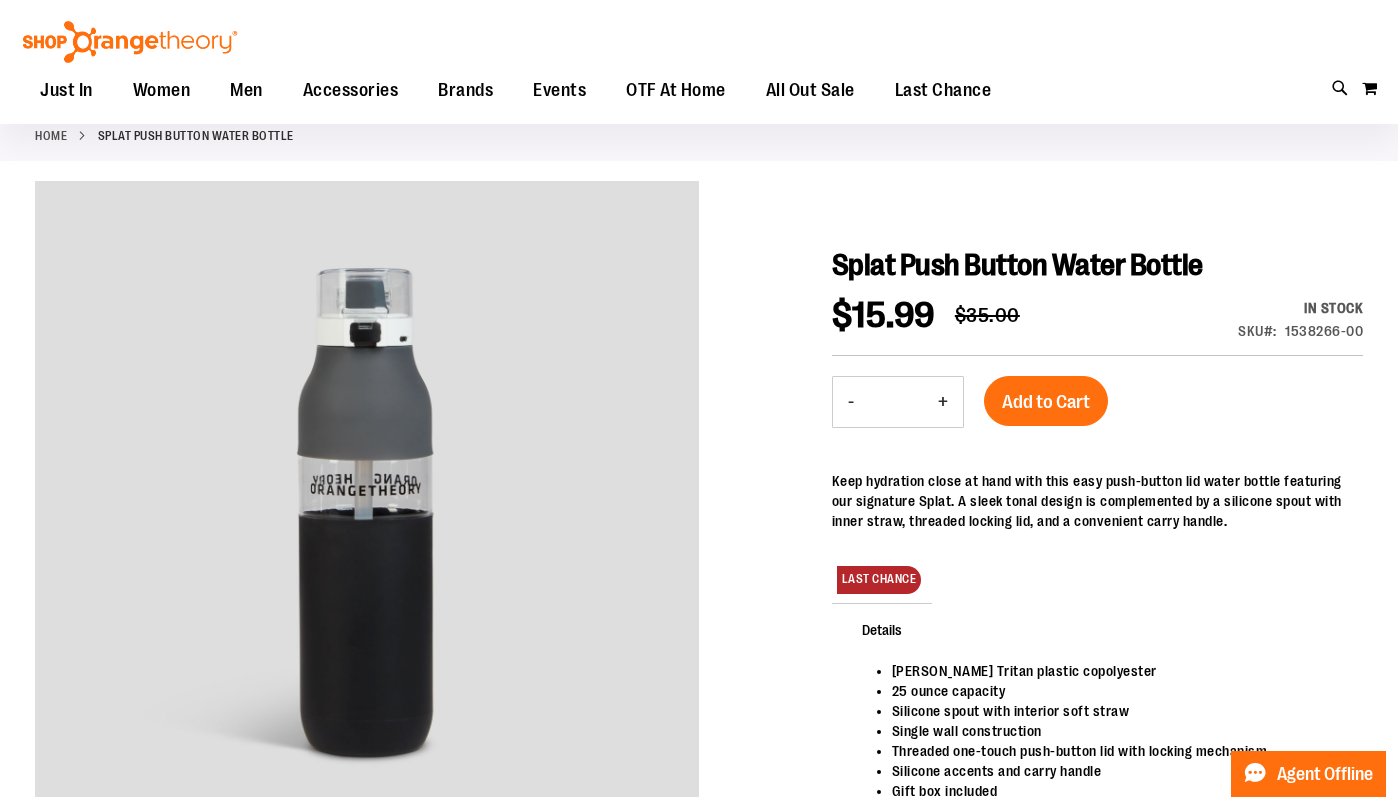 scroll, scrollTop: 134, scrollLeft: 0, axis: vertical 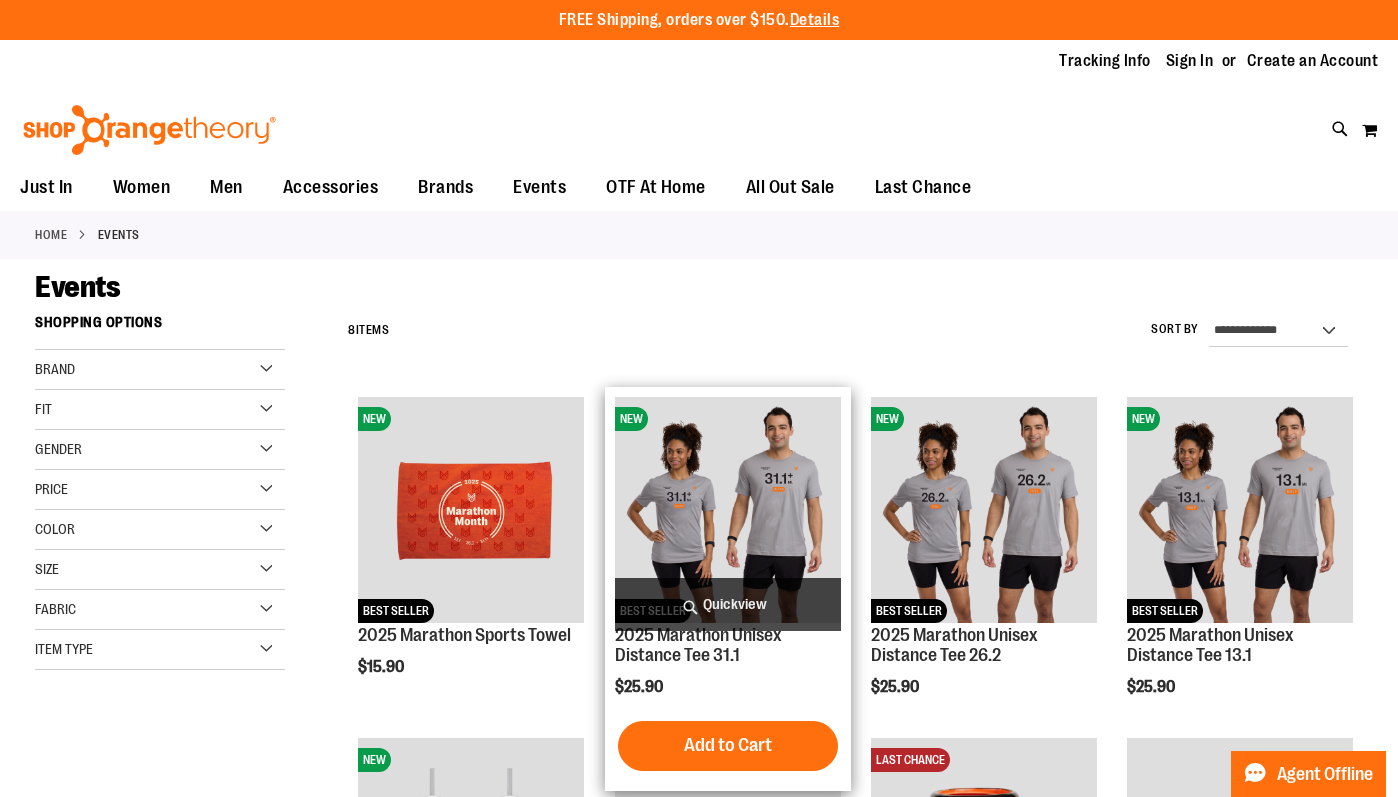 click at bounding box center [728, 510] 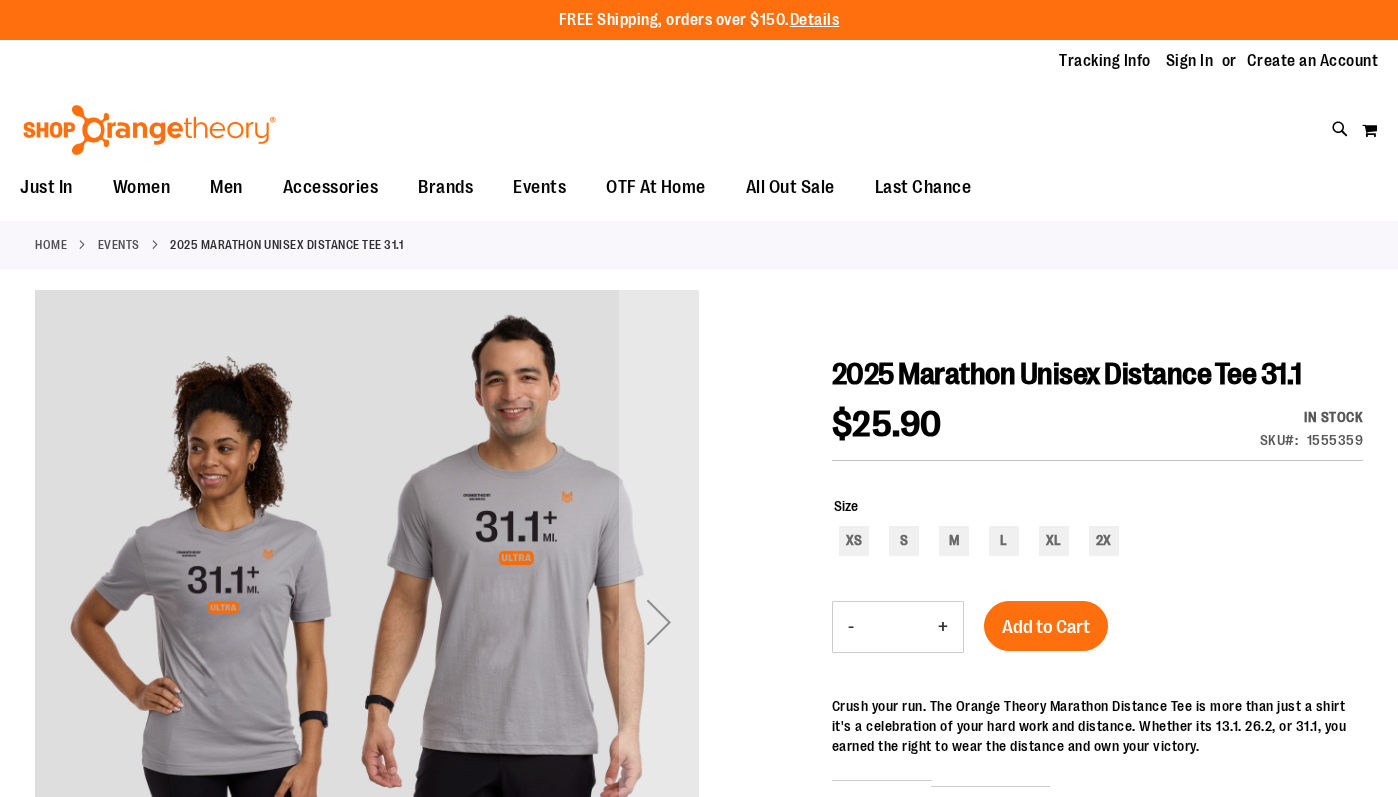 scroll, scrollTop: 0, scrollLeft: 0, axis: both 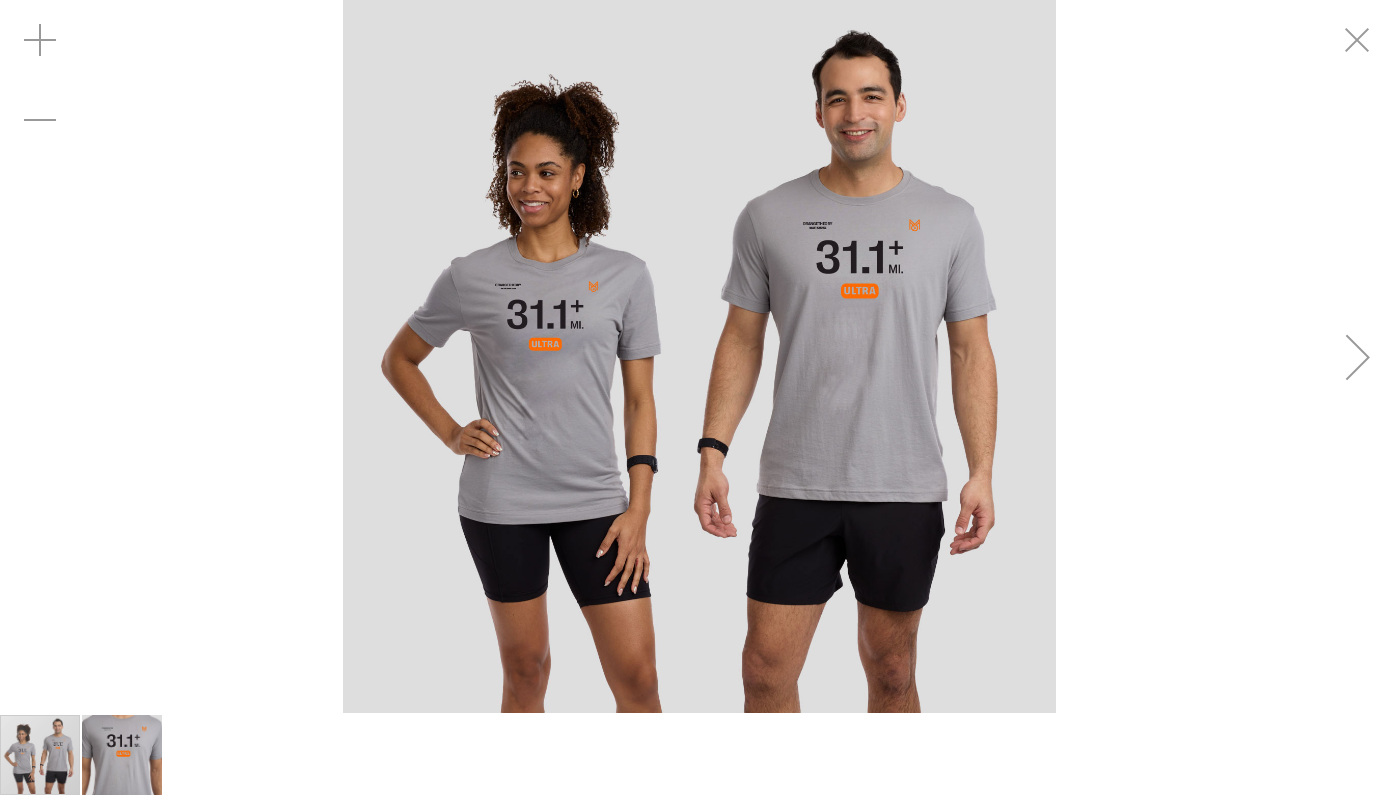 click at bounding box center (699, 356) 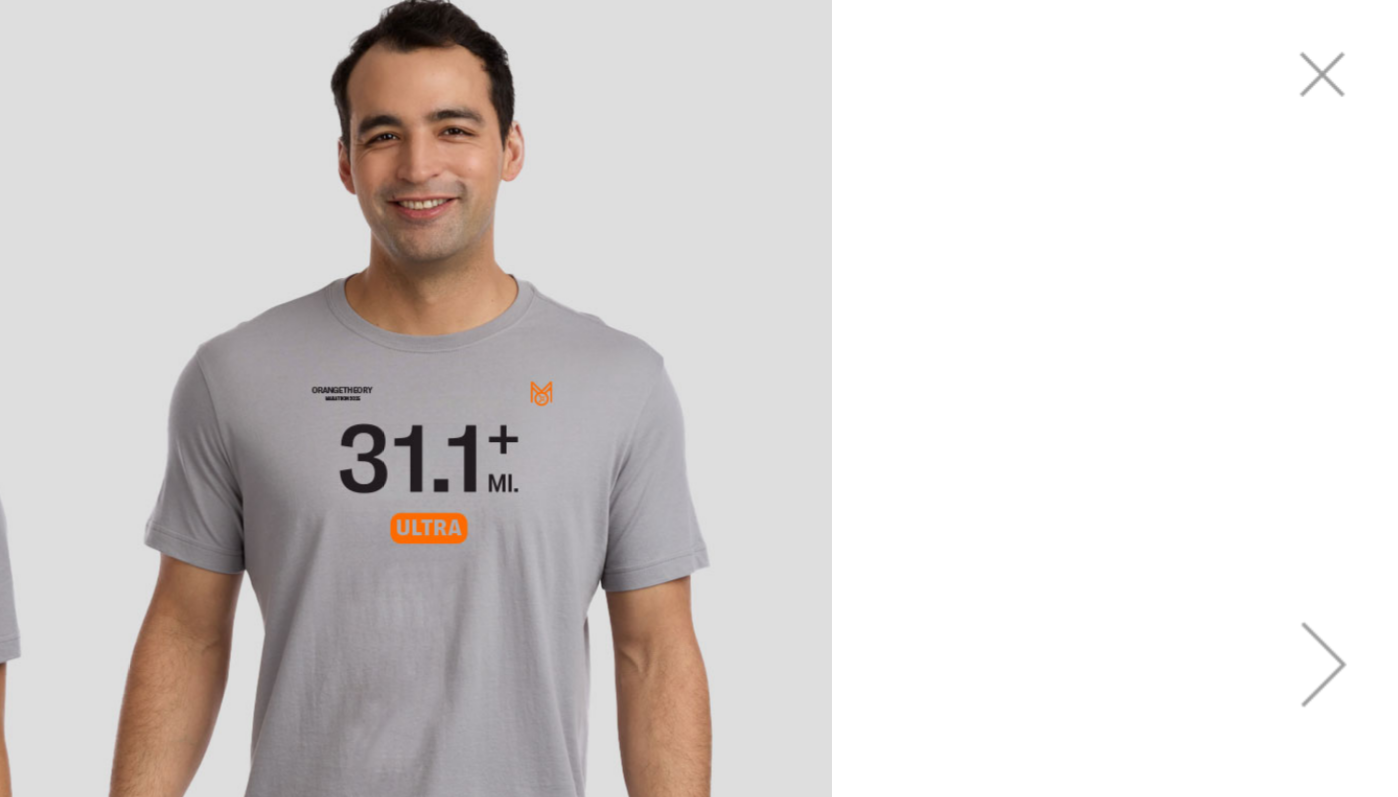 scroll, scrollTop: 0, scrollLeft: 0, axis: both 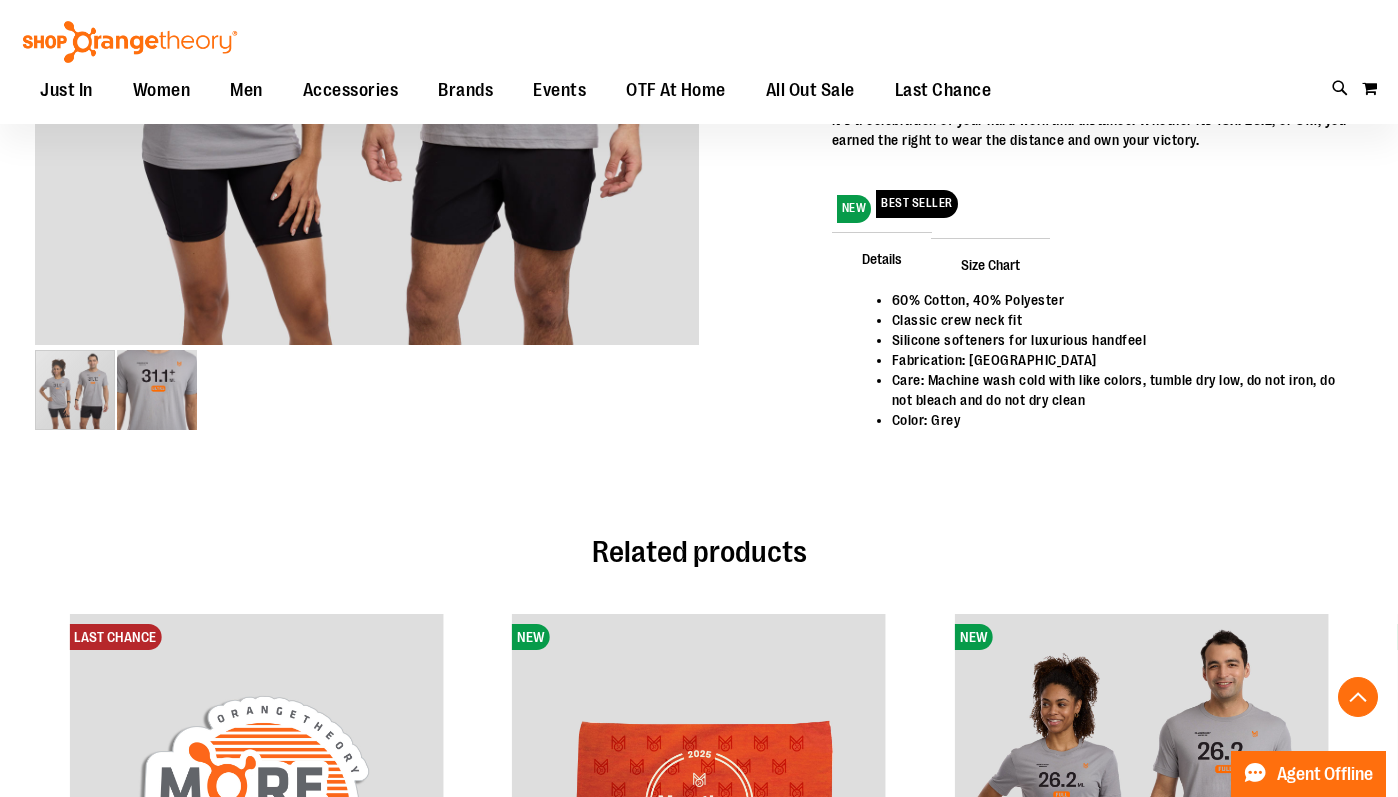 click on "Size Chart" at bounding box center [990, 264] 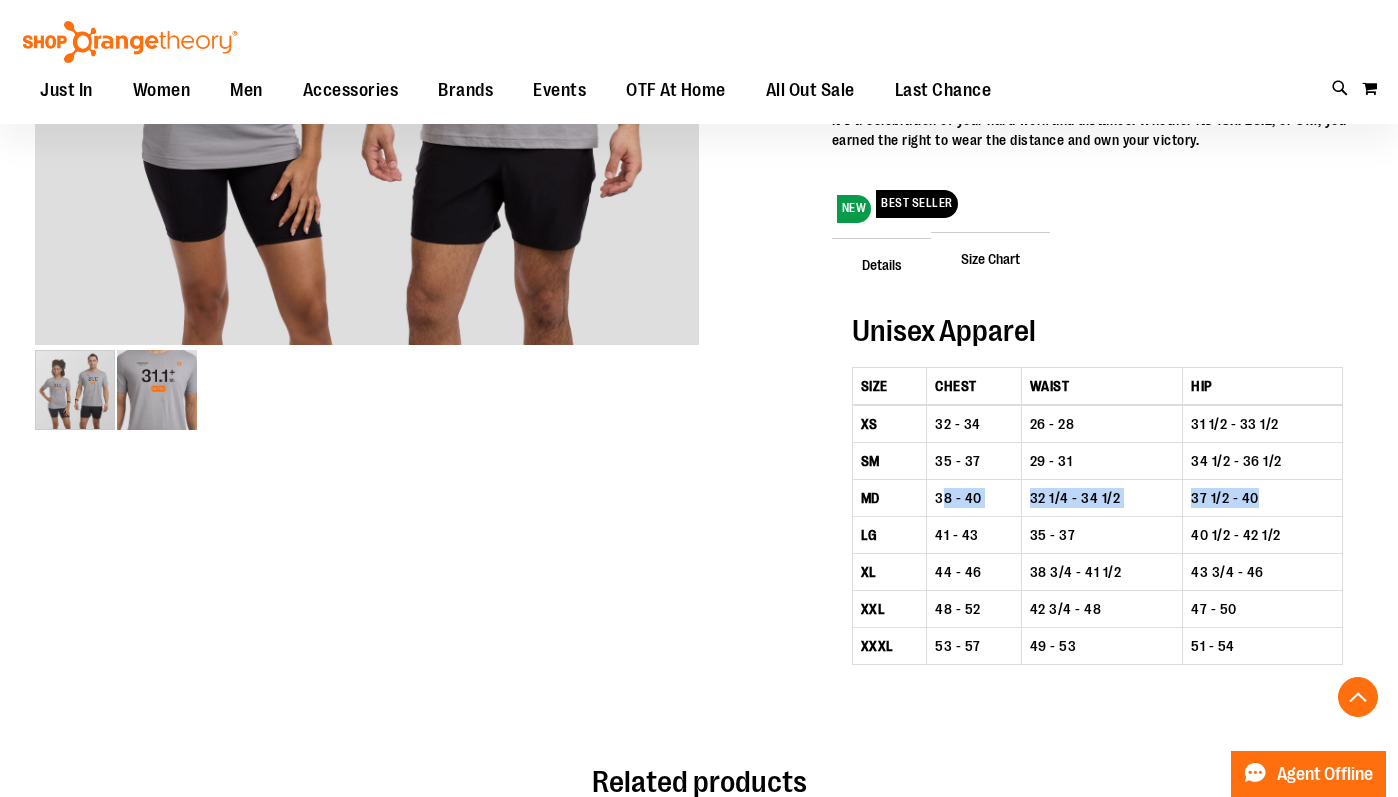 drag, startPoint x: 942, startPoint y: 496, endPoint x: 1289, endPoint y: 500, distance: 347.02304 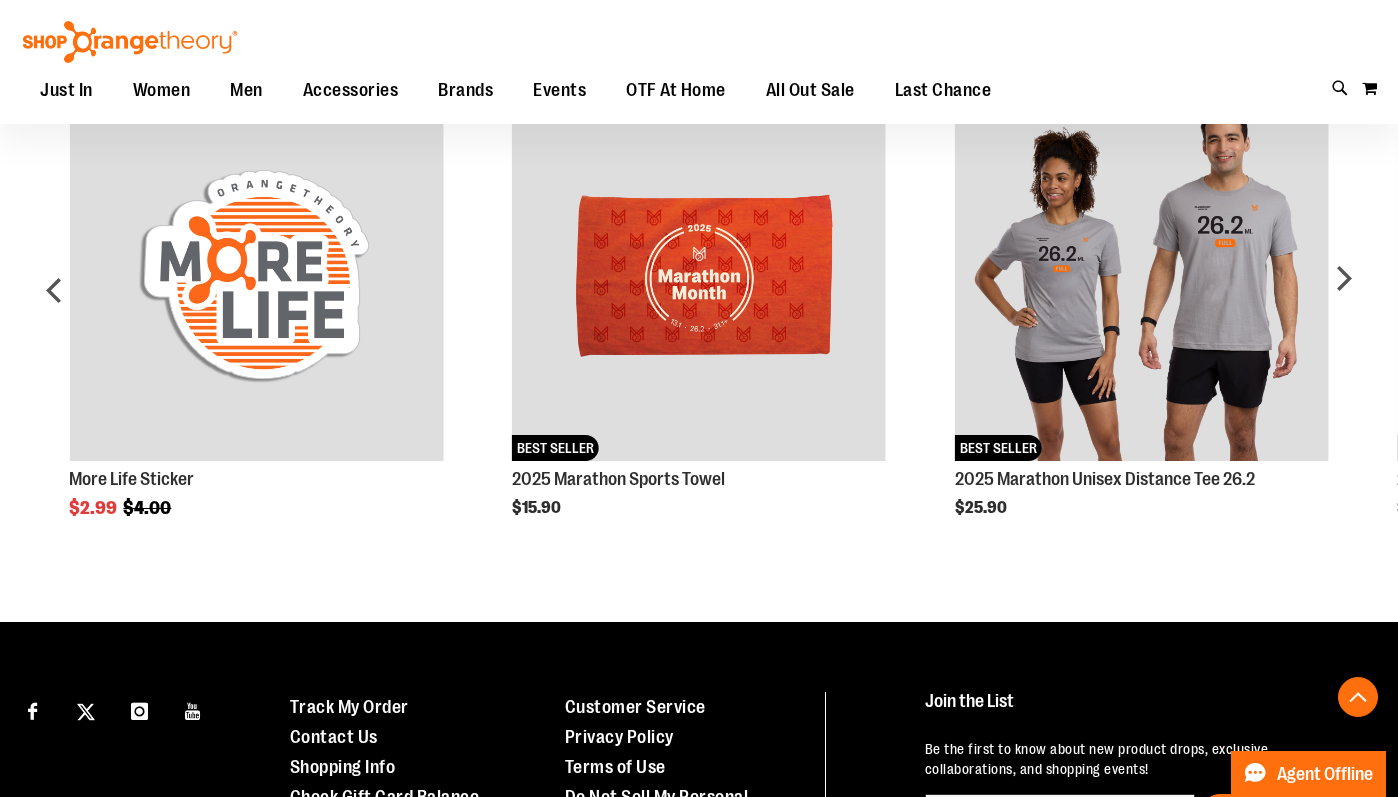 scroll, scrollTop: 1381, scrollLeft: 0, axis: vertical 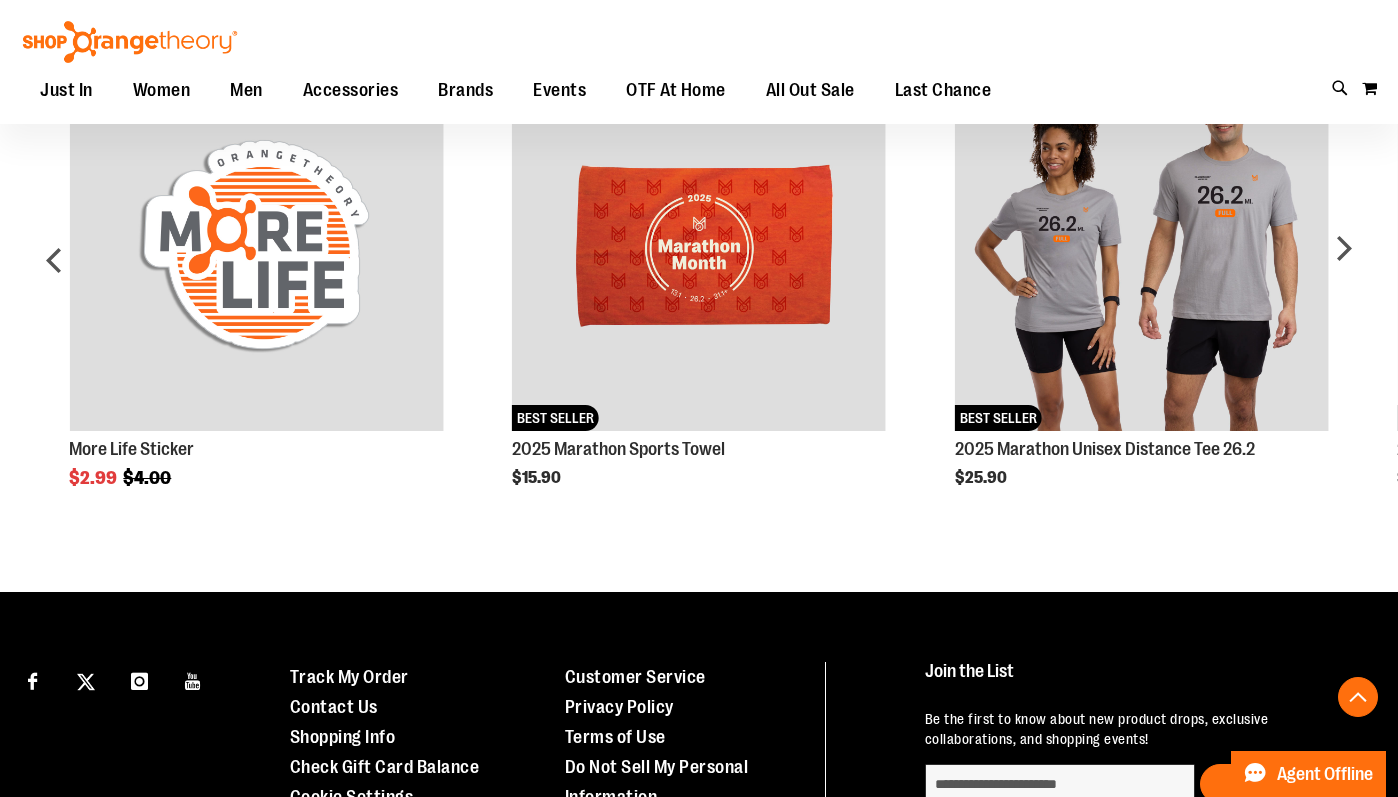 click on "2025 Marathon Unisex Distance Tee 31.1
$25.90
In stock
Only  %1  left
SKU
1555359
Size XS S M L XL 2X
-
Qty
*
+
Add to Cart
NEW" at bounding box center [699, -260] 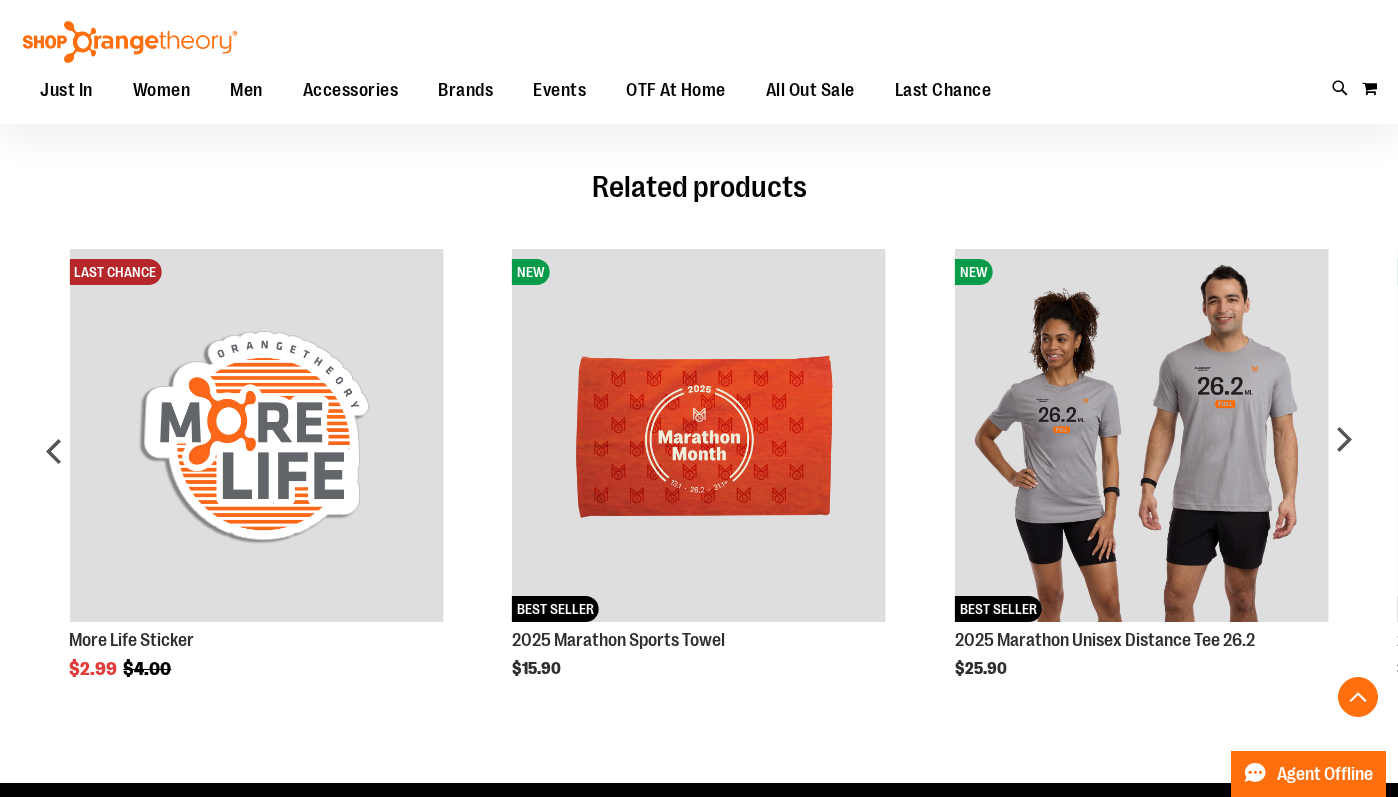 scroll, scrollTop: 1167, scrollLeft: 0, axis: vertical 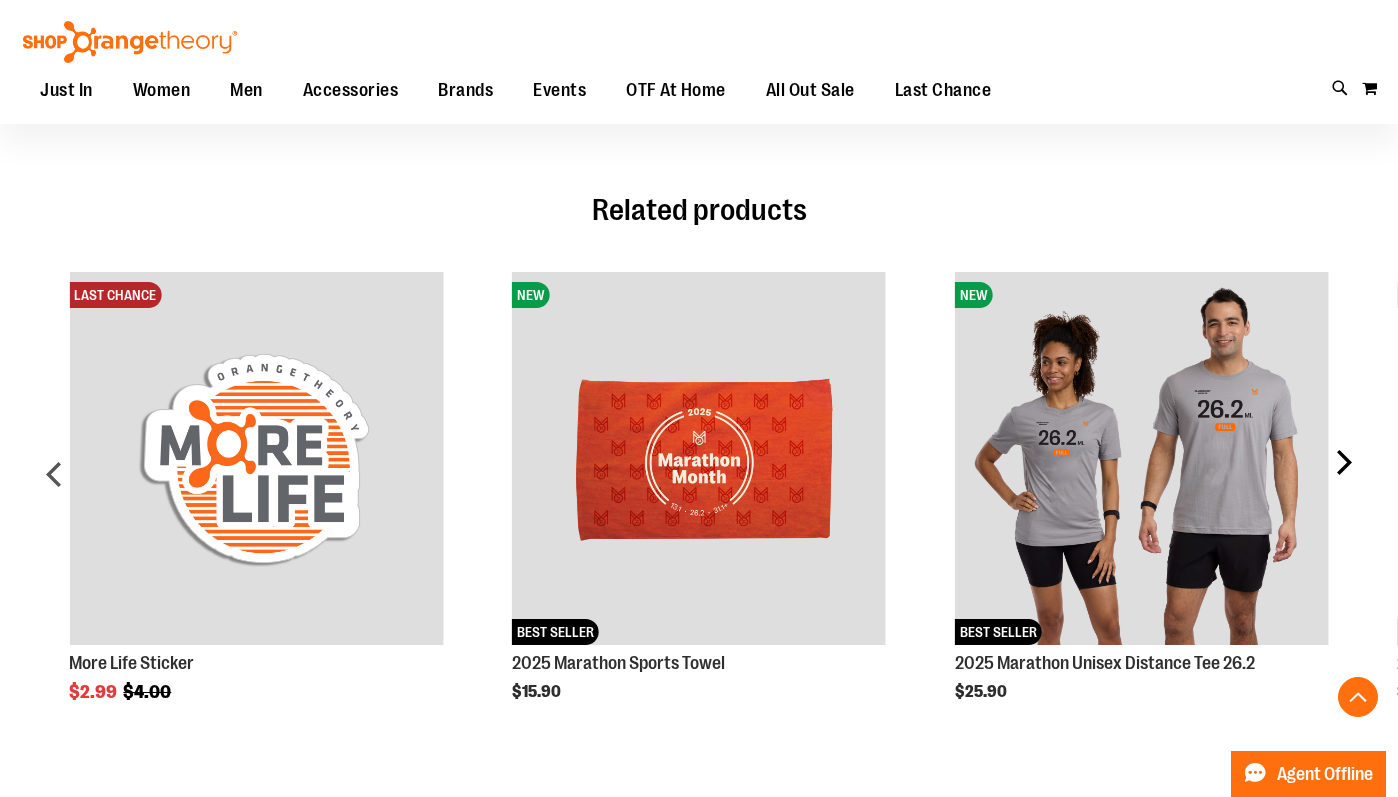 click on "next" at bounding box center [1343, 482] 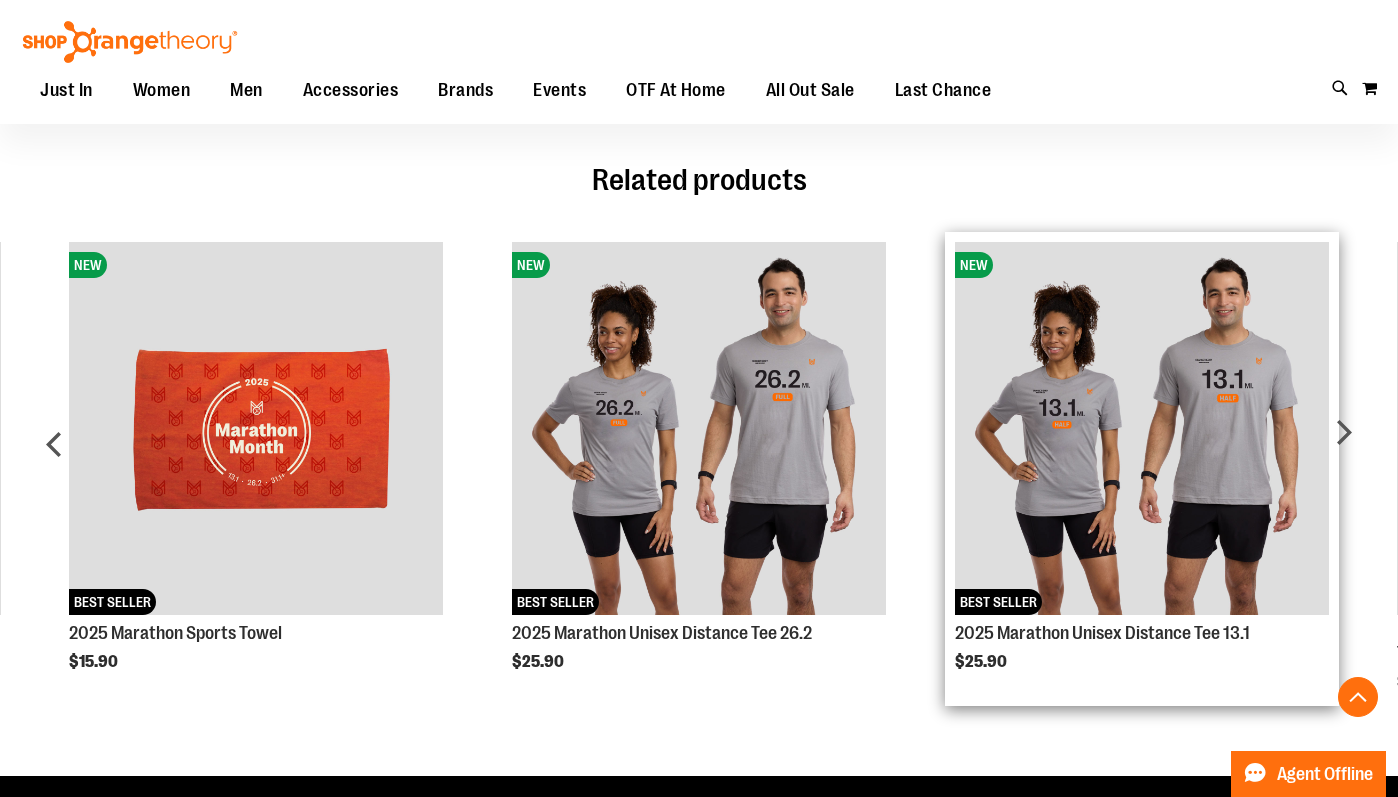 scroll, scrollTop: 1205, scrollLeft: 0, axis: vertical 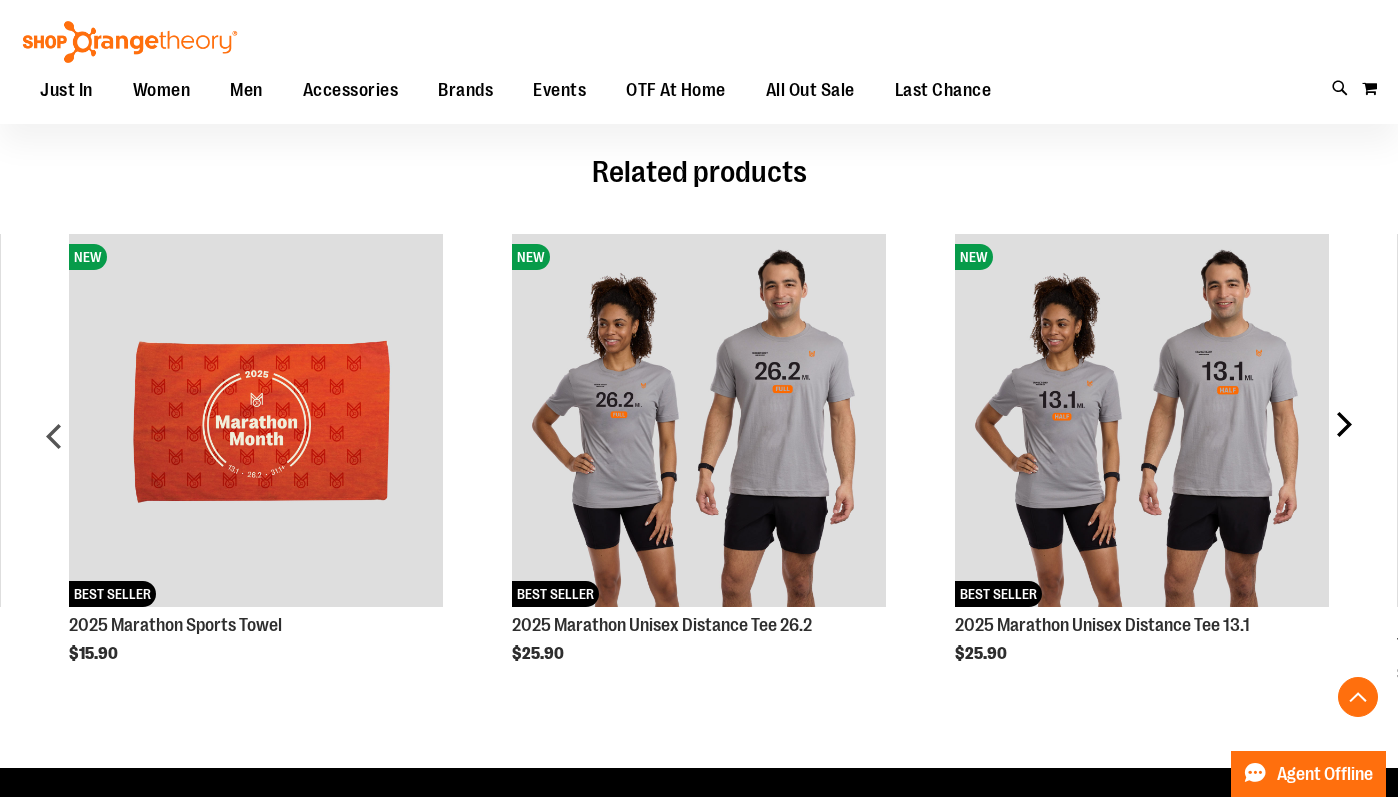 click on "next" at bounding box center [1343, 444] 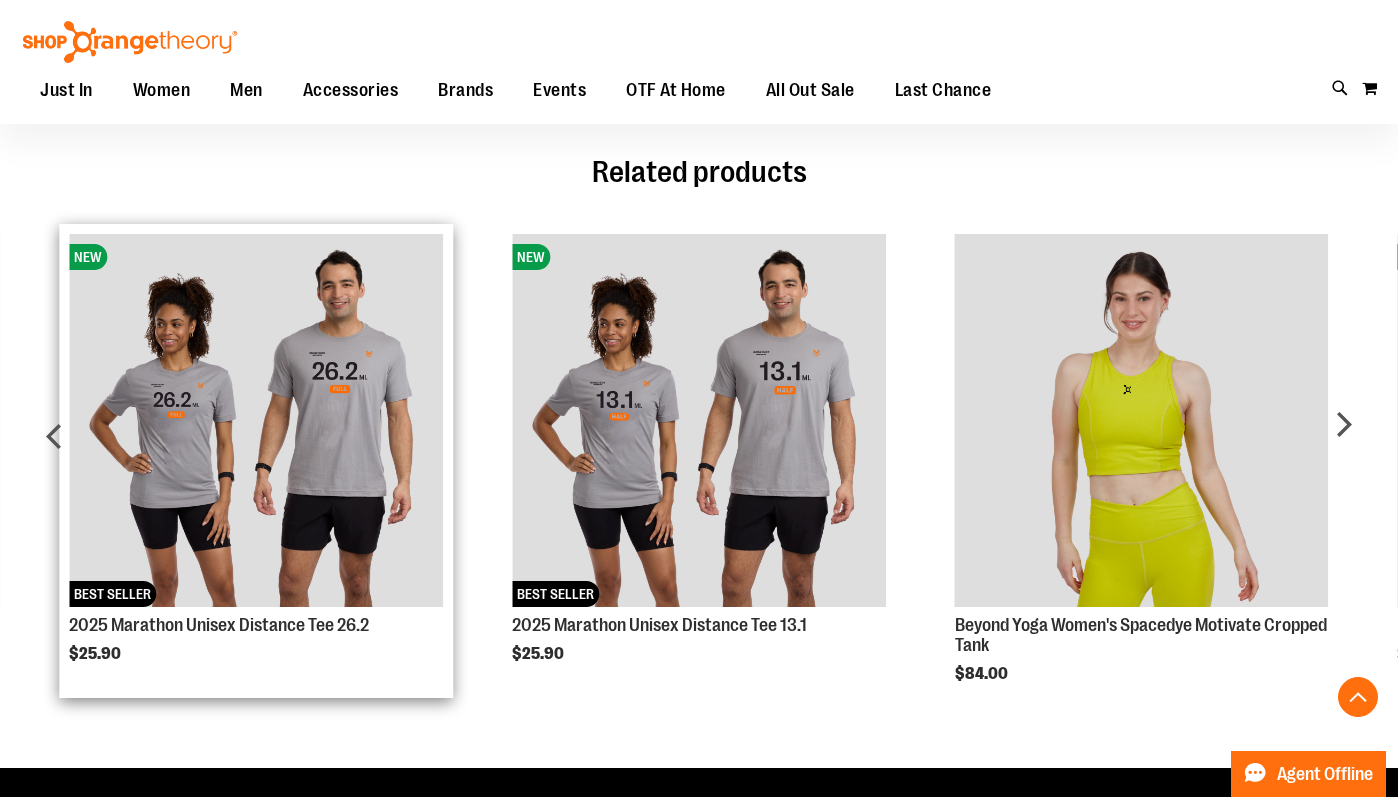 click at bounding box center [256, 421] 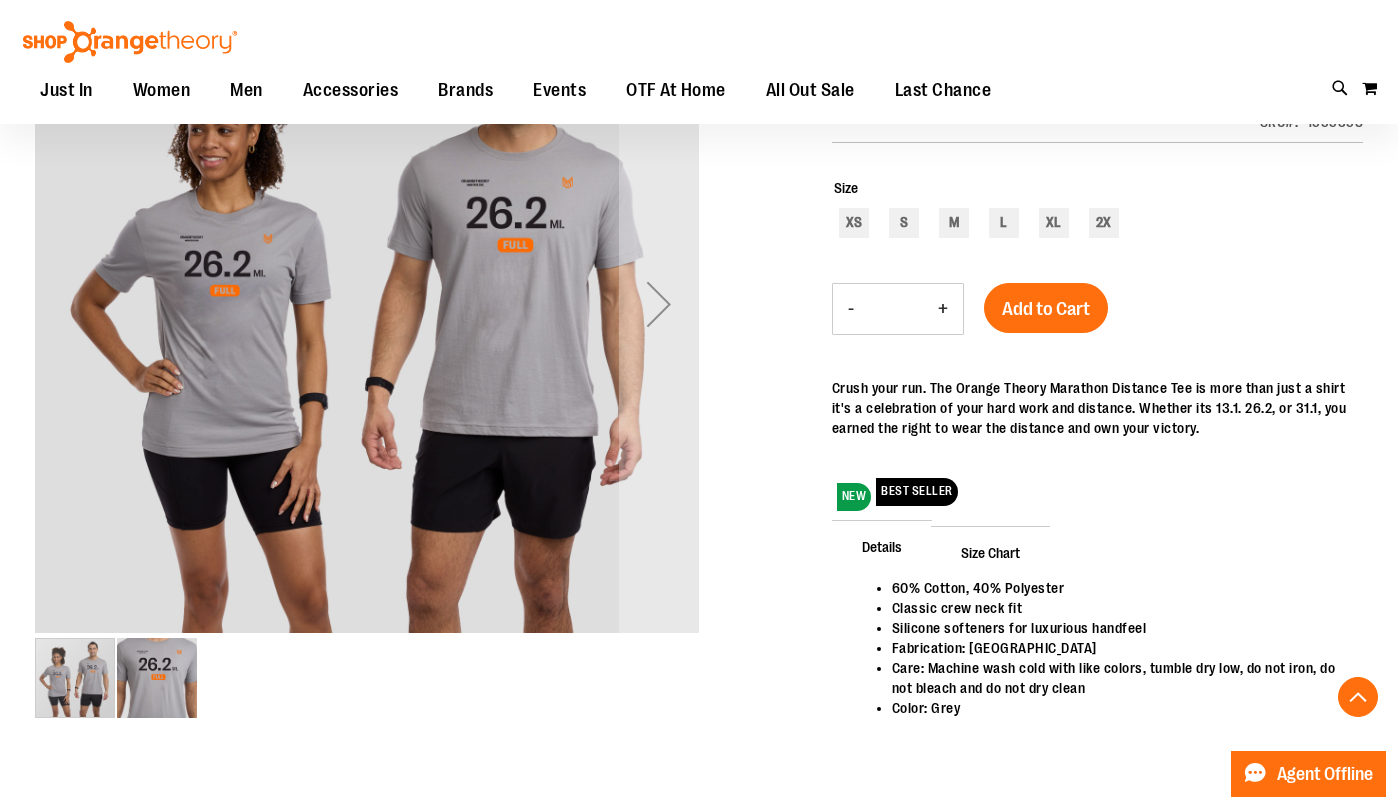 scroll, scrollTop: 316, scrollLeft: 0, axis: vertical 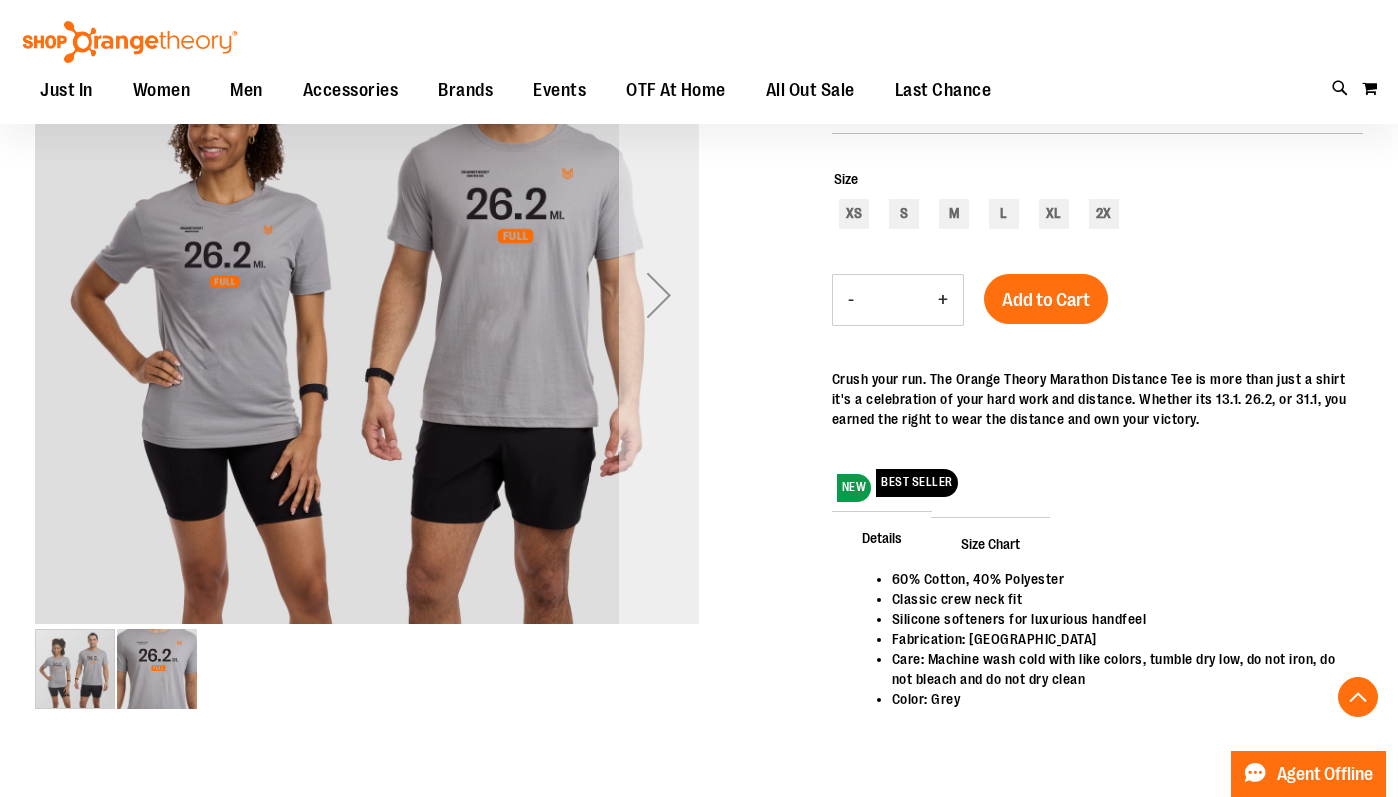 click at bounding box center (659, 295) 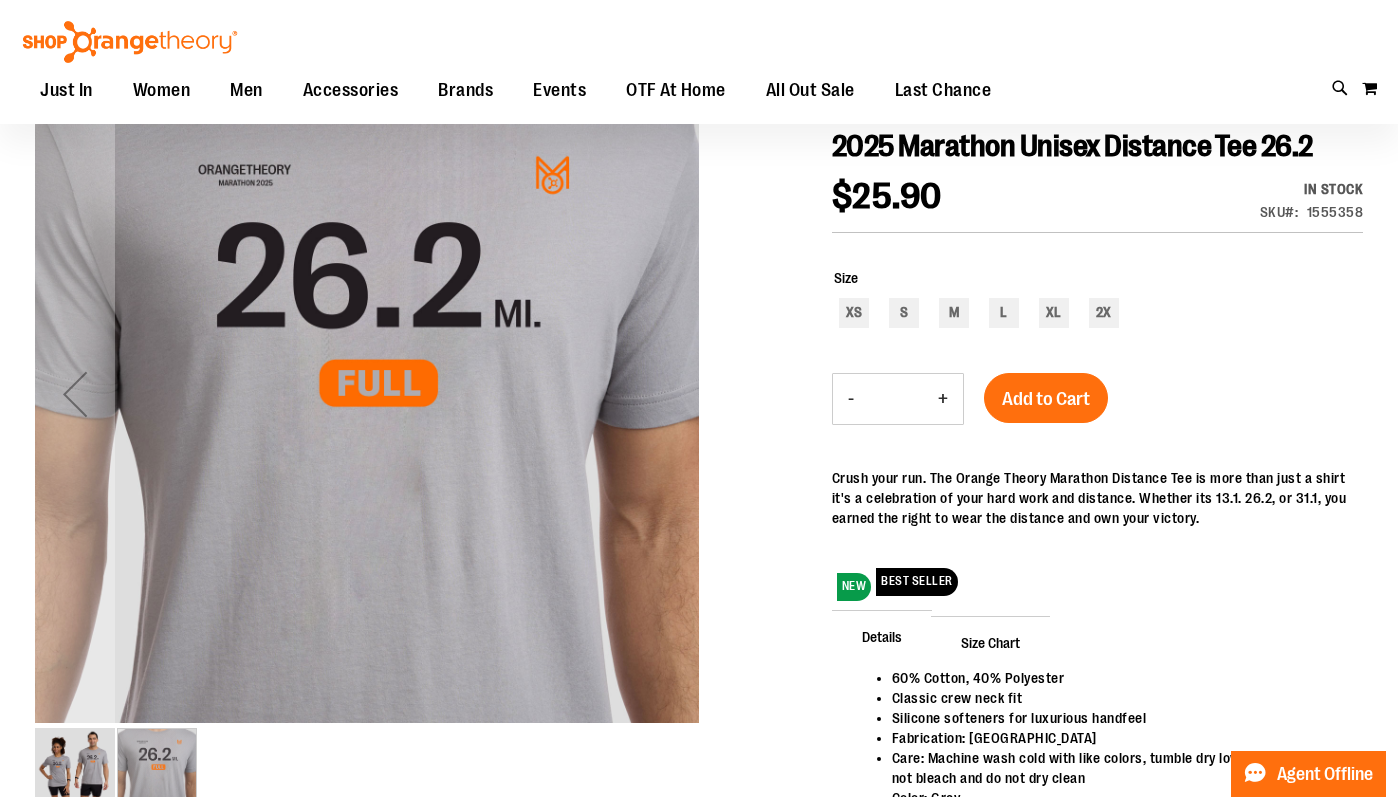 scroll, scrollTop: 153, scrollLeft: 0, axis: vertical 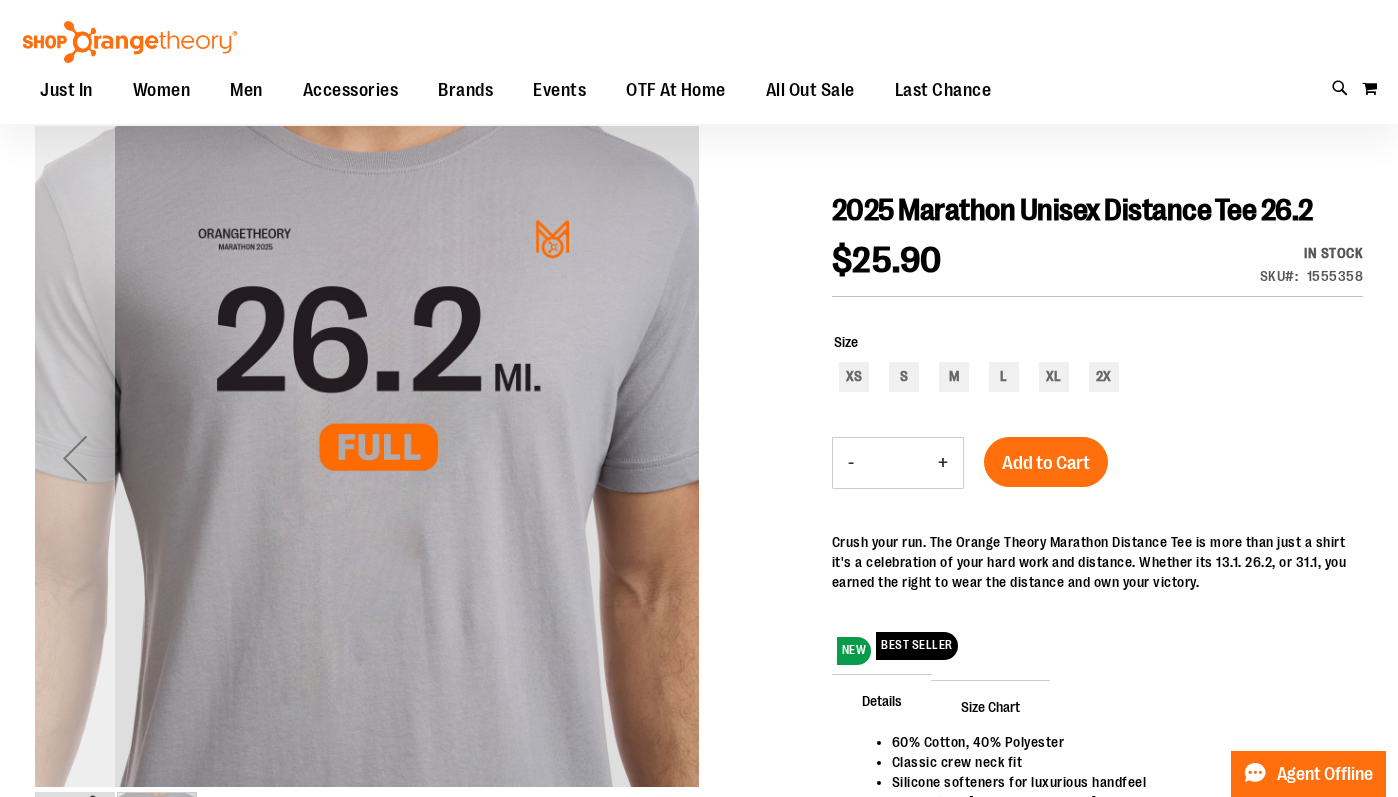 click at bounding box center [75, 458] 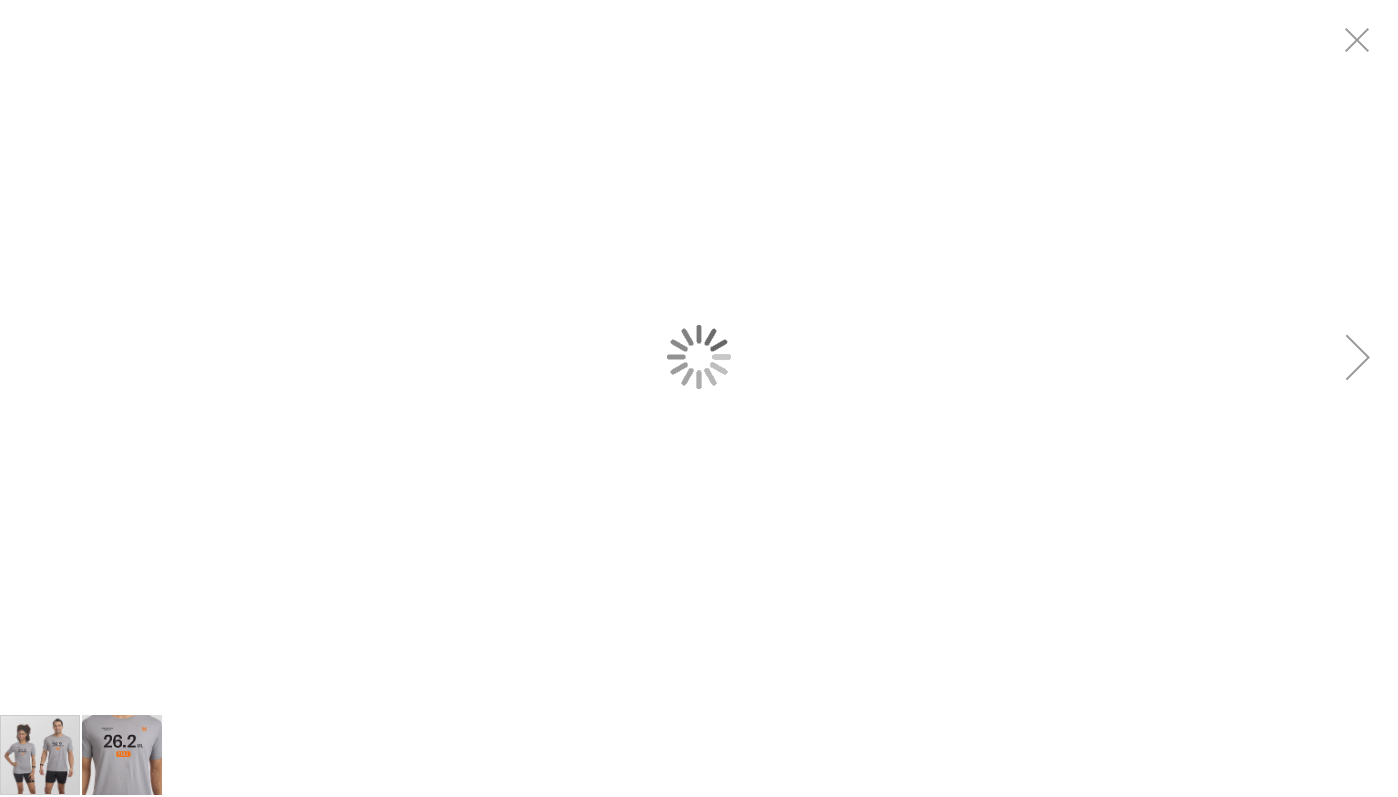 scroll, scrollTop: 0, scrollLeft: 0, axis: both 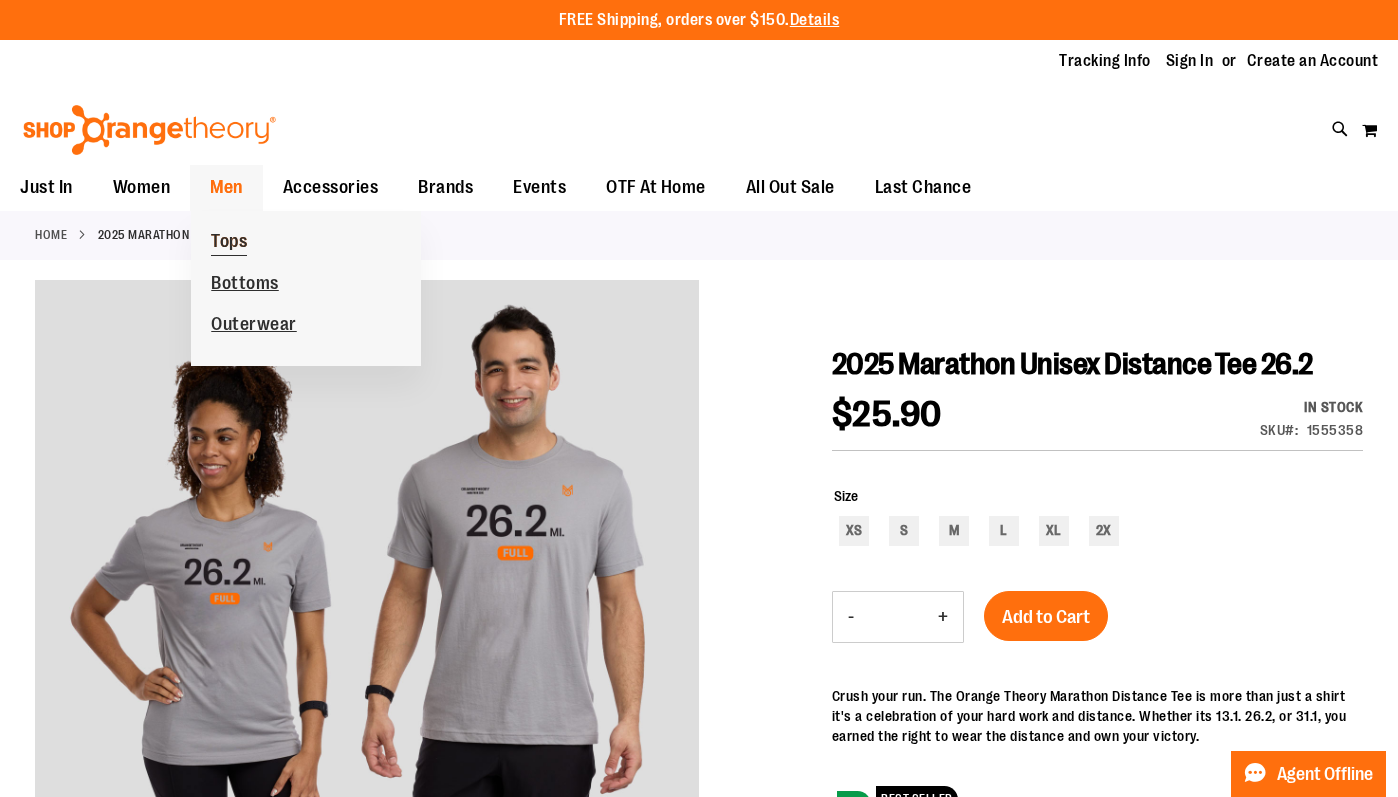 click on "Tops" at bounding box center (229, 243) 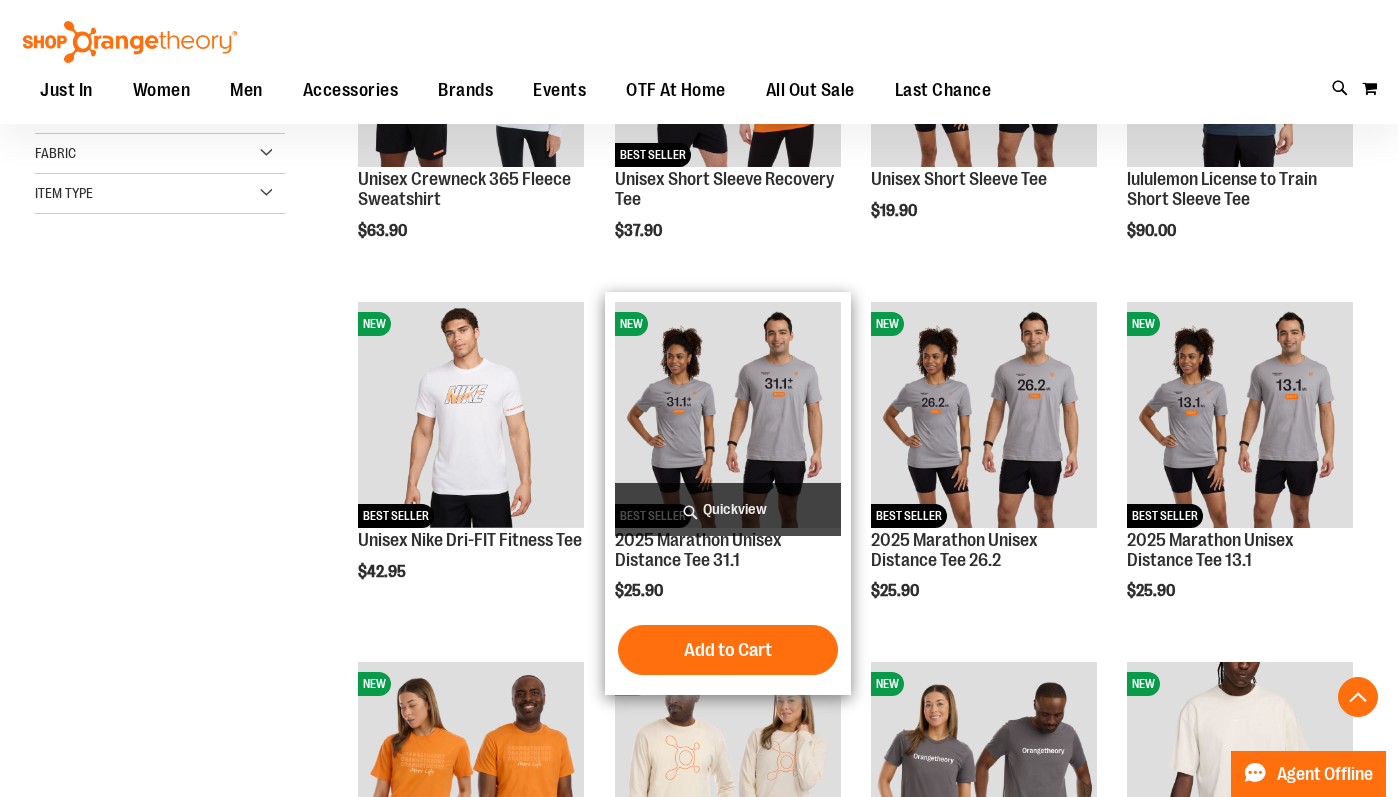 scroll, scrollTop: 456, scrollLeft: 0, axis: vertical 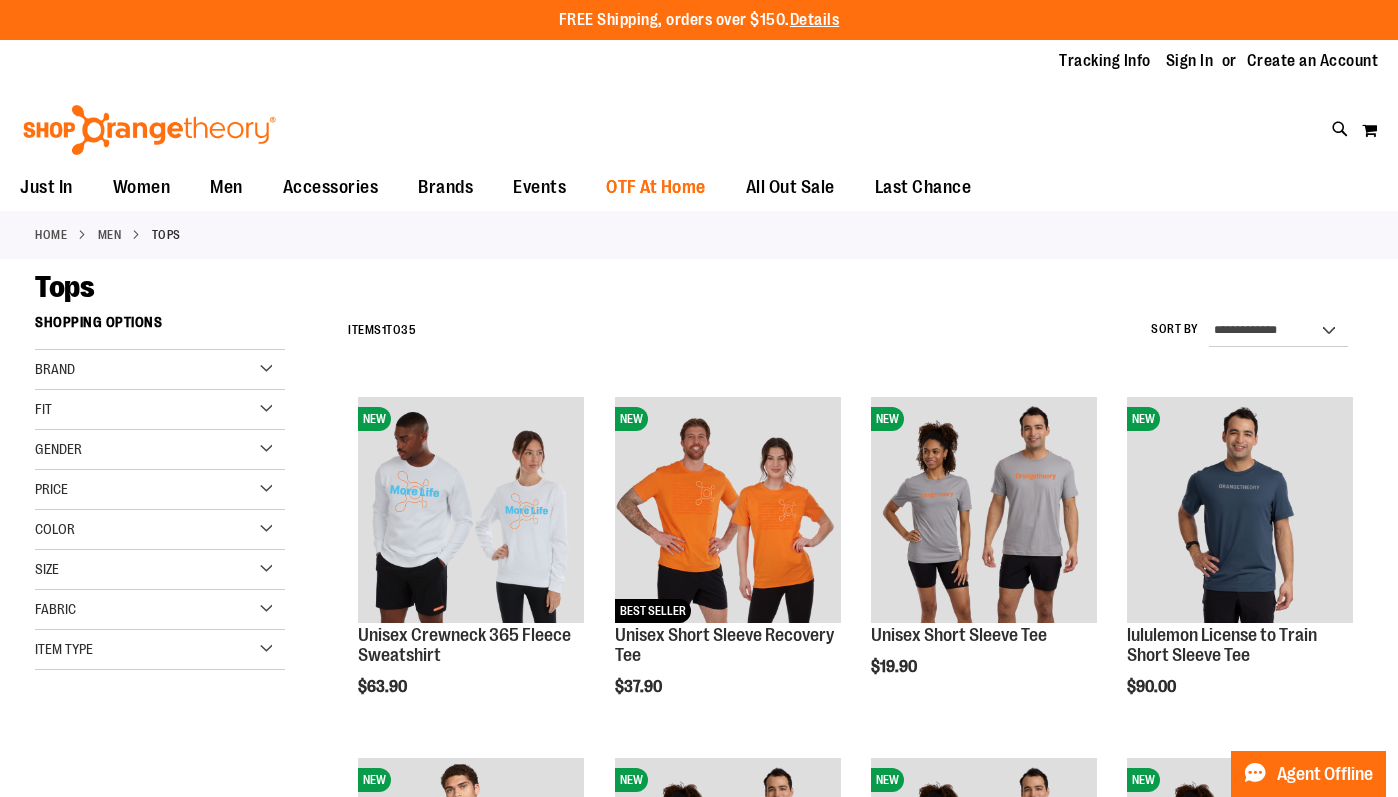 click on "OTF At Home" at bounding box center (656, 187) 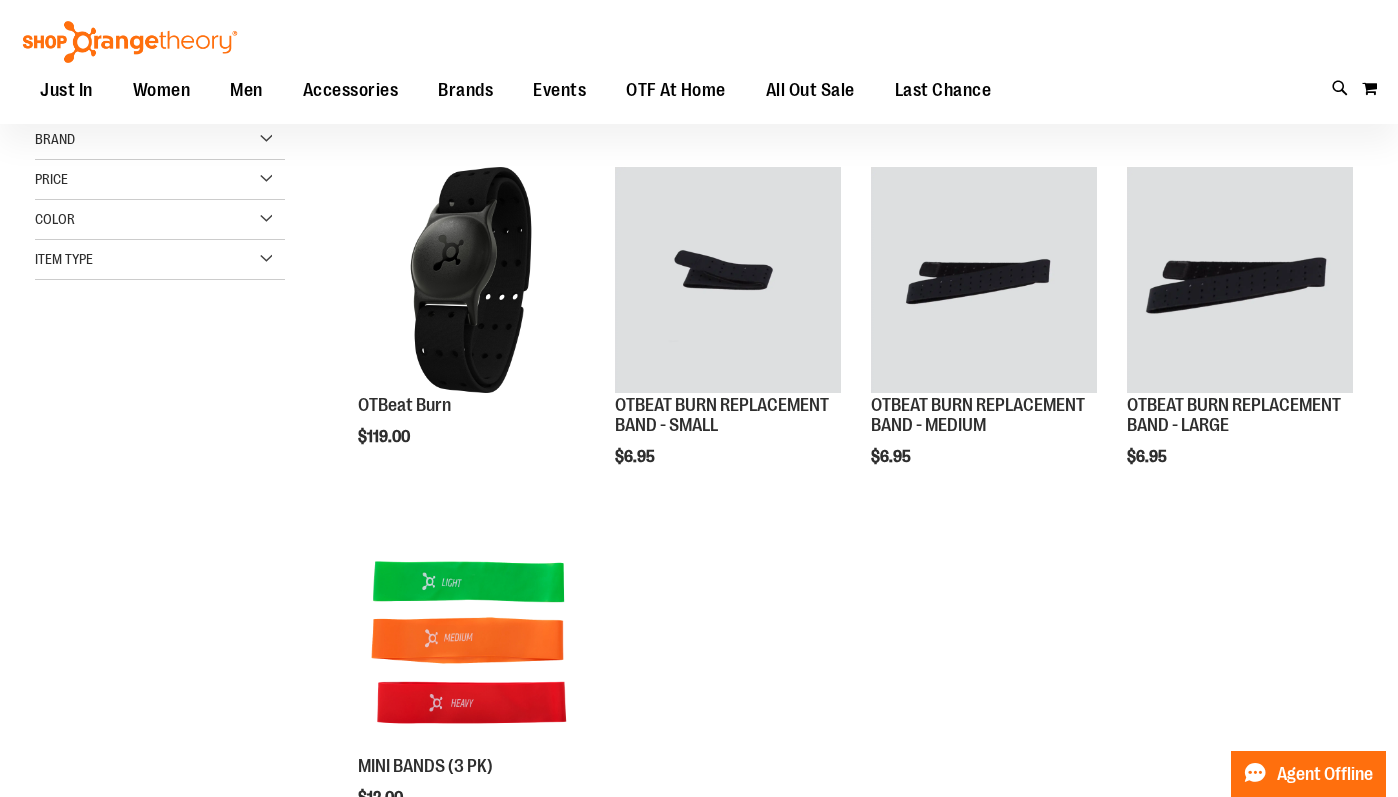 scroll, scrollTop: 0, scrollLeft: 0, axis: both 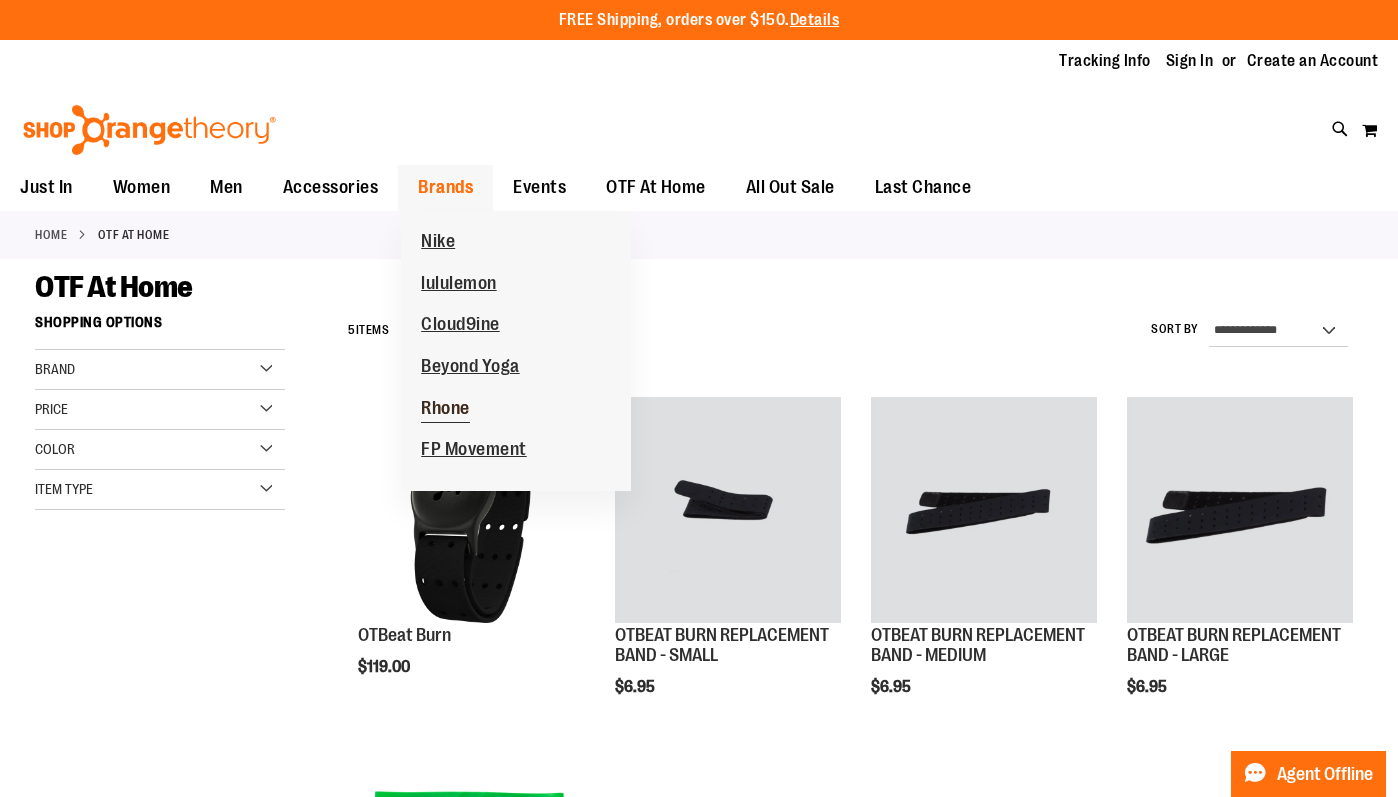 click on "Rhone" at bounding box center (445, 410) 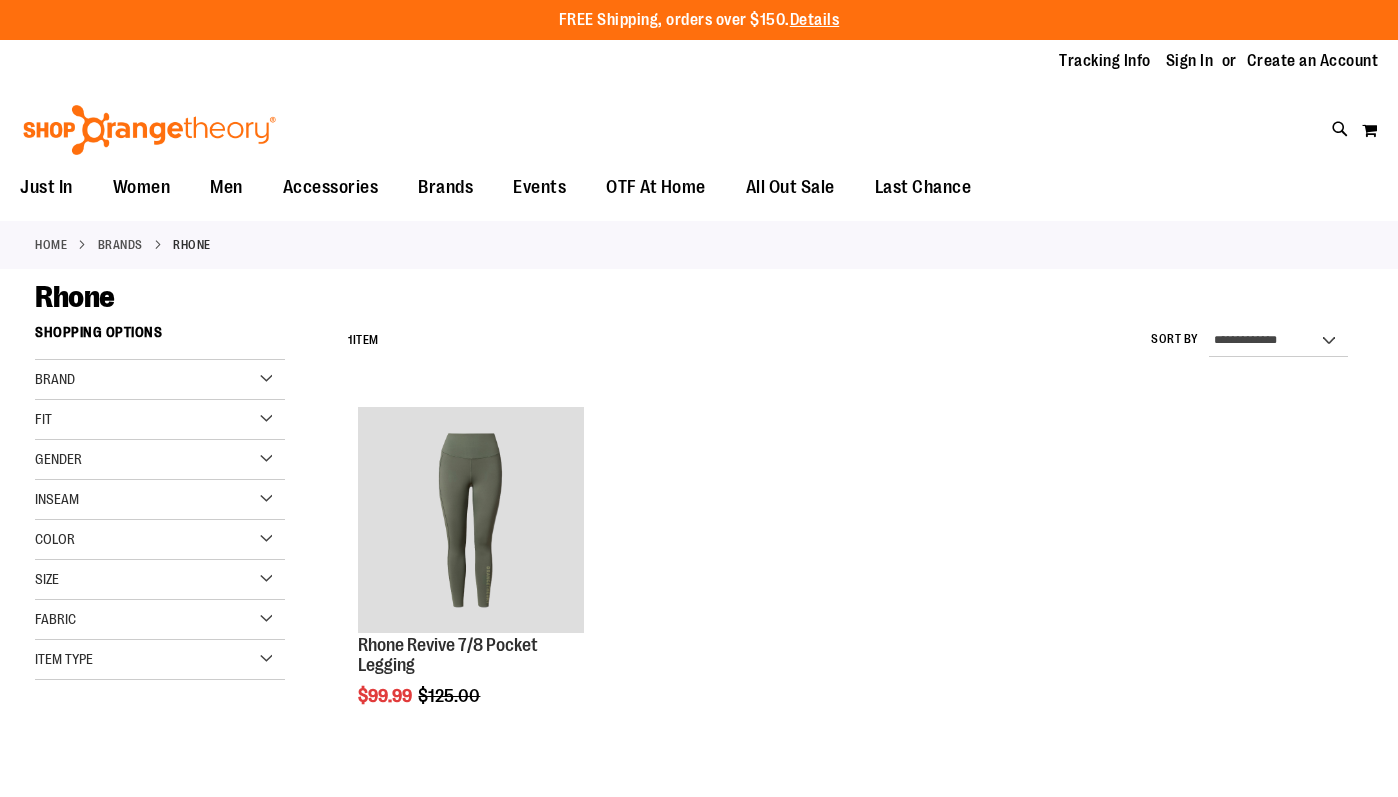 scroll, scrollTop: 0, scrollLeft: 0, axis: both 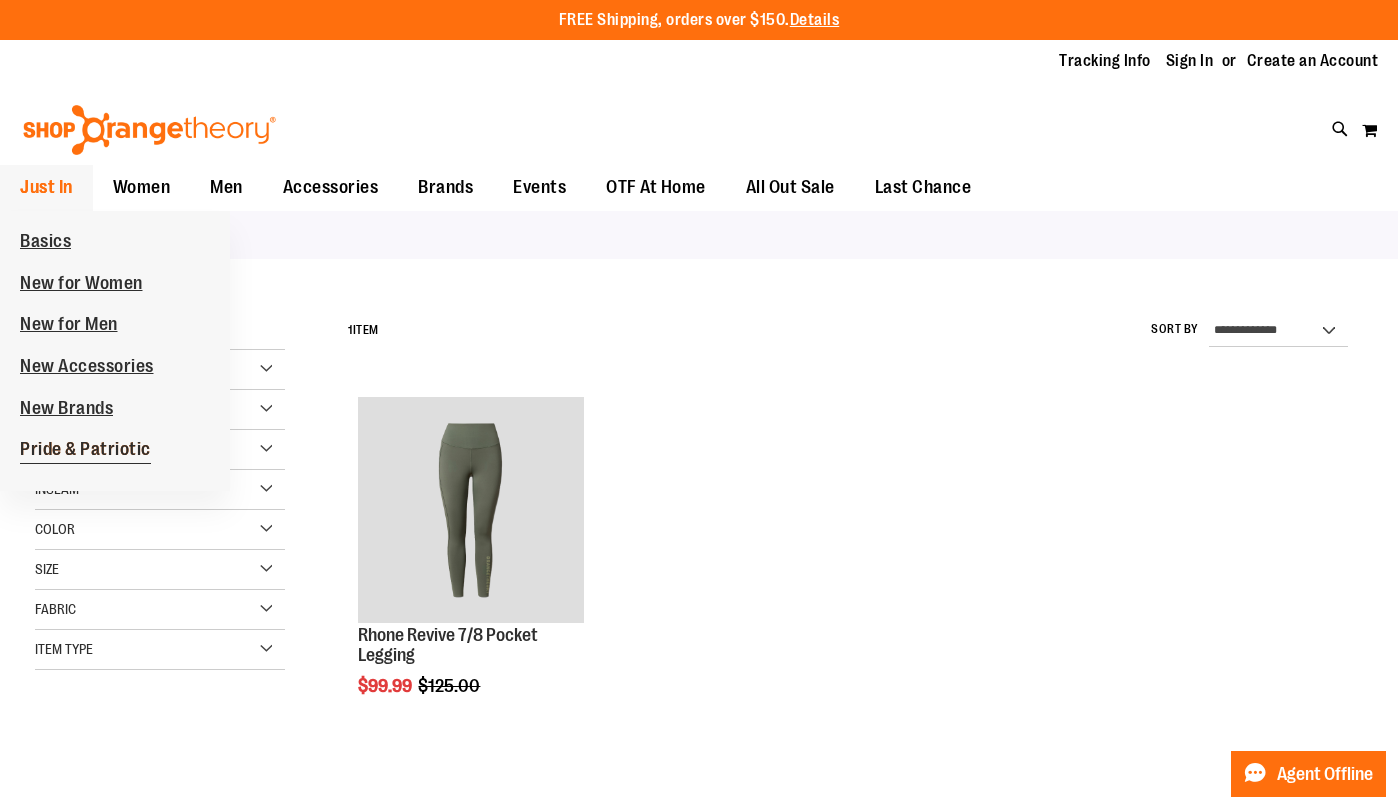 click on "Pride & Patriotic" at bounding box center (85, 451) 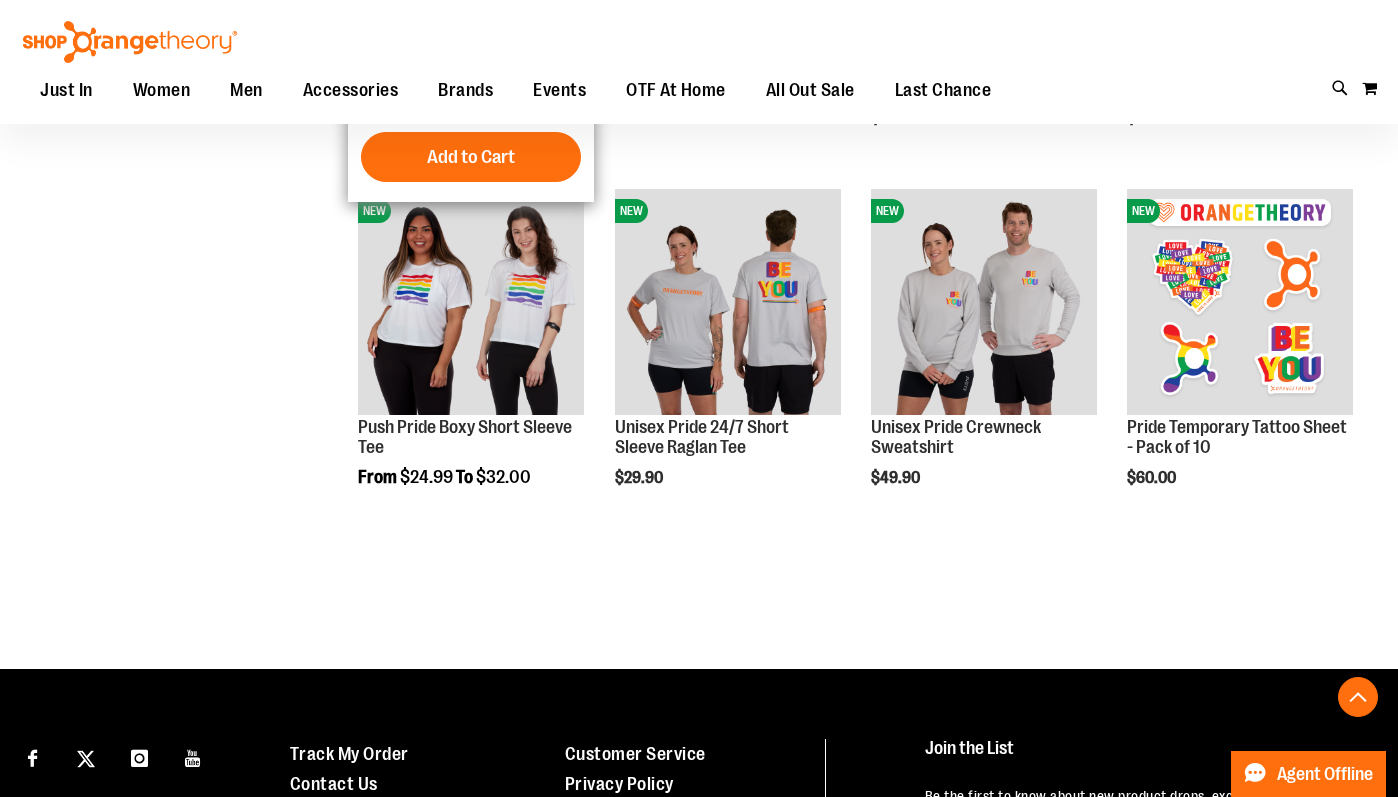 scroll, scrollTop: 265, scrollLeft: 0, axis: vertical 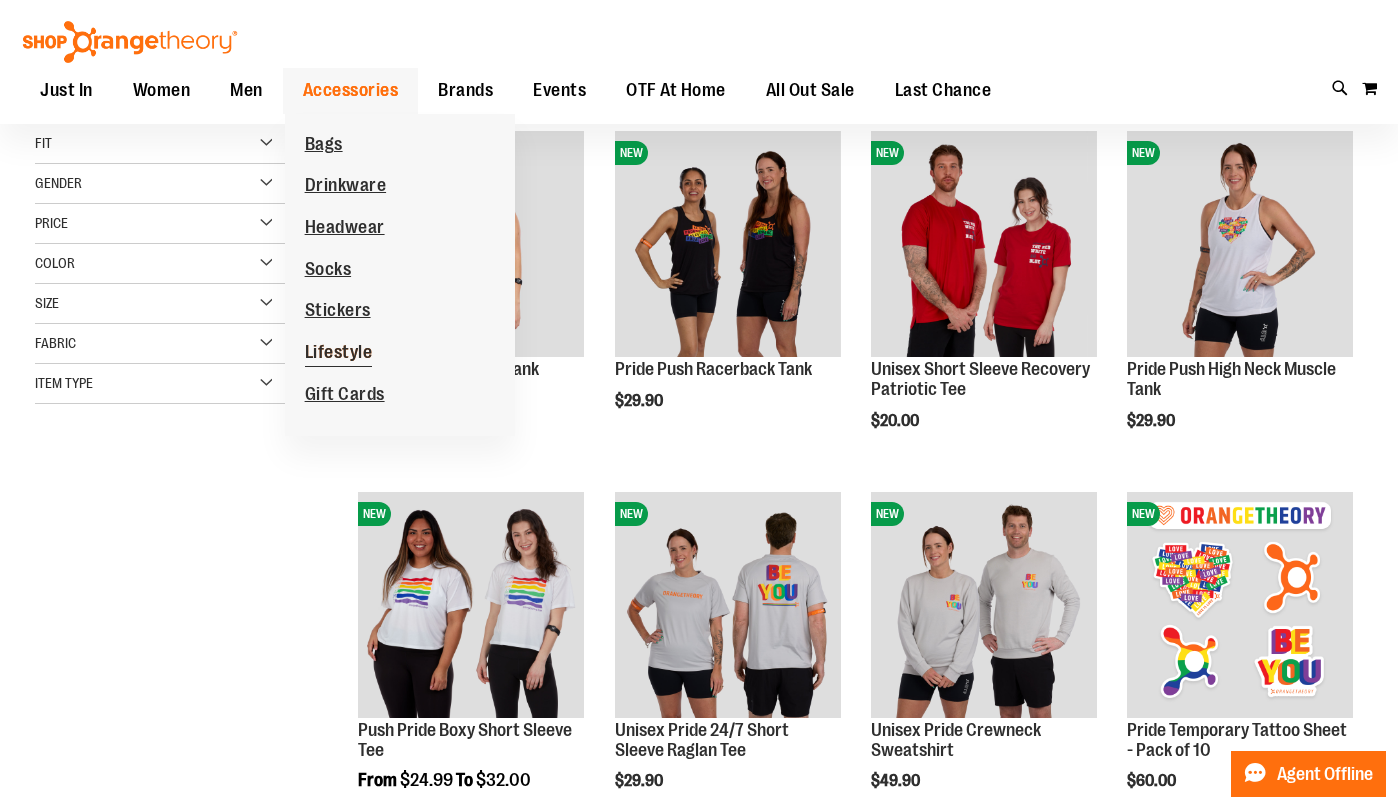 click on "Lifestyle" at bounding box center (339, 354) 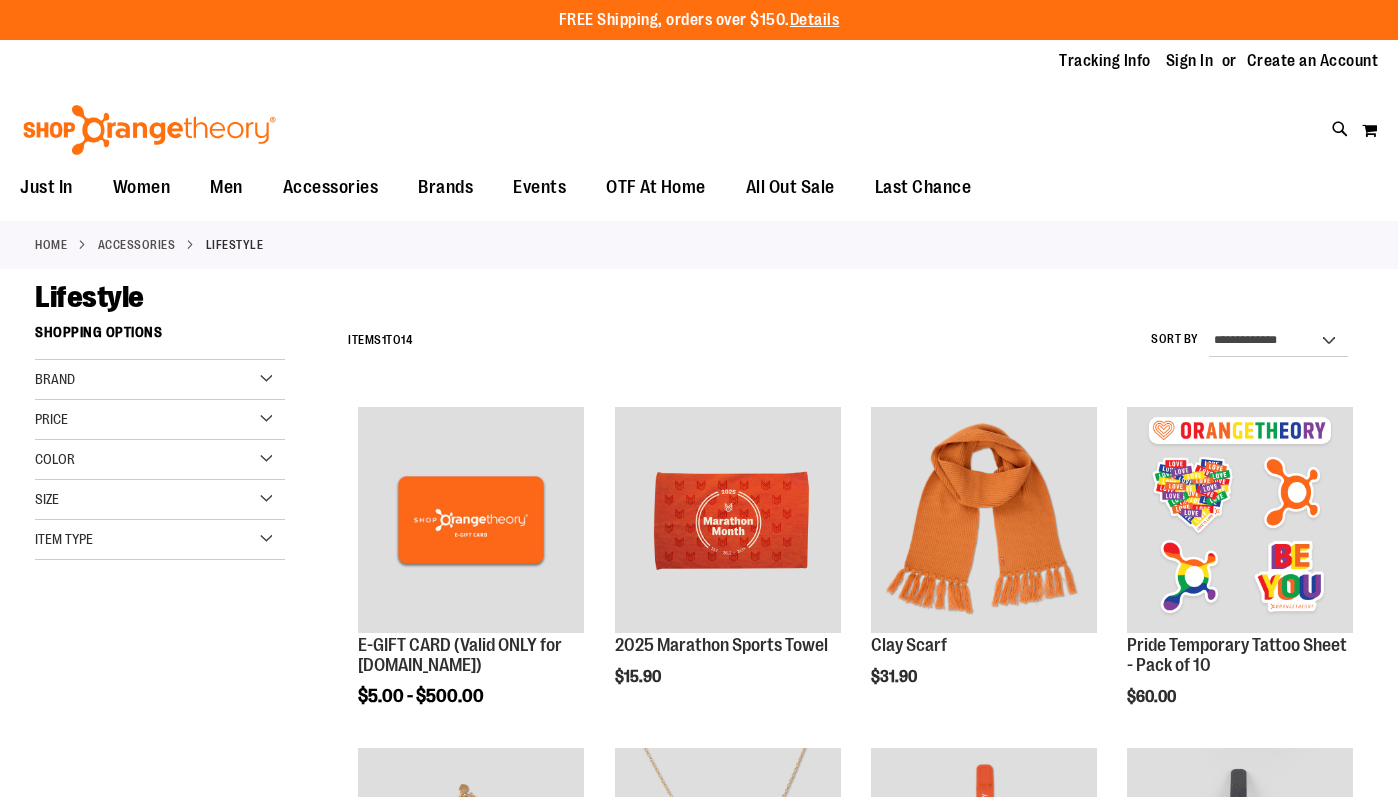scroll, scrollTop: 0, scrollLeft: 0, axis: both 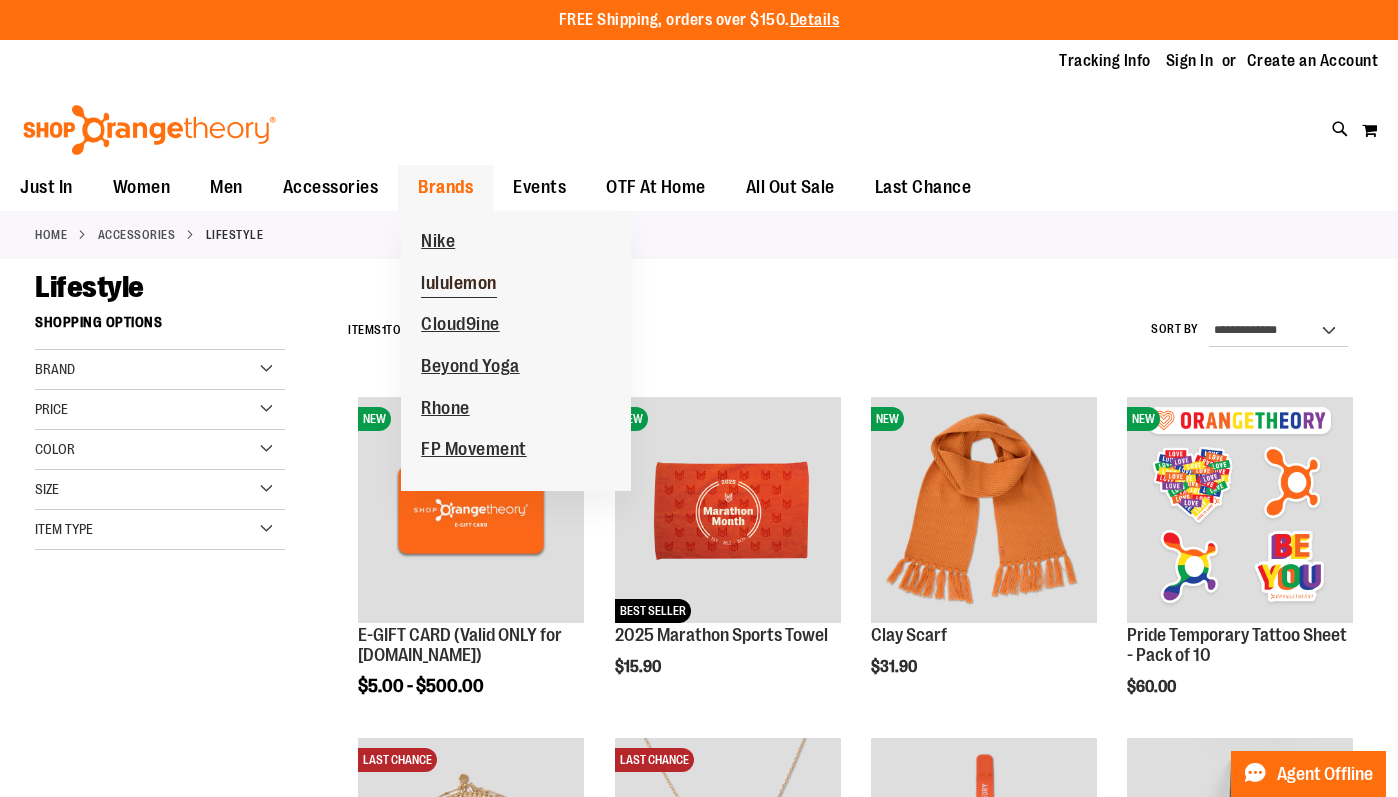 click on "lululemon" at bounding box center (459, 285) 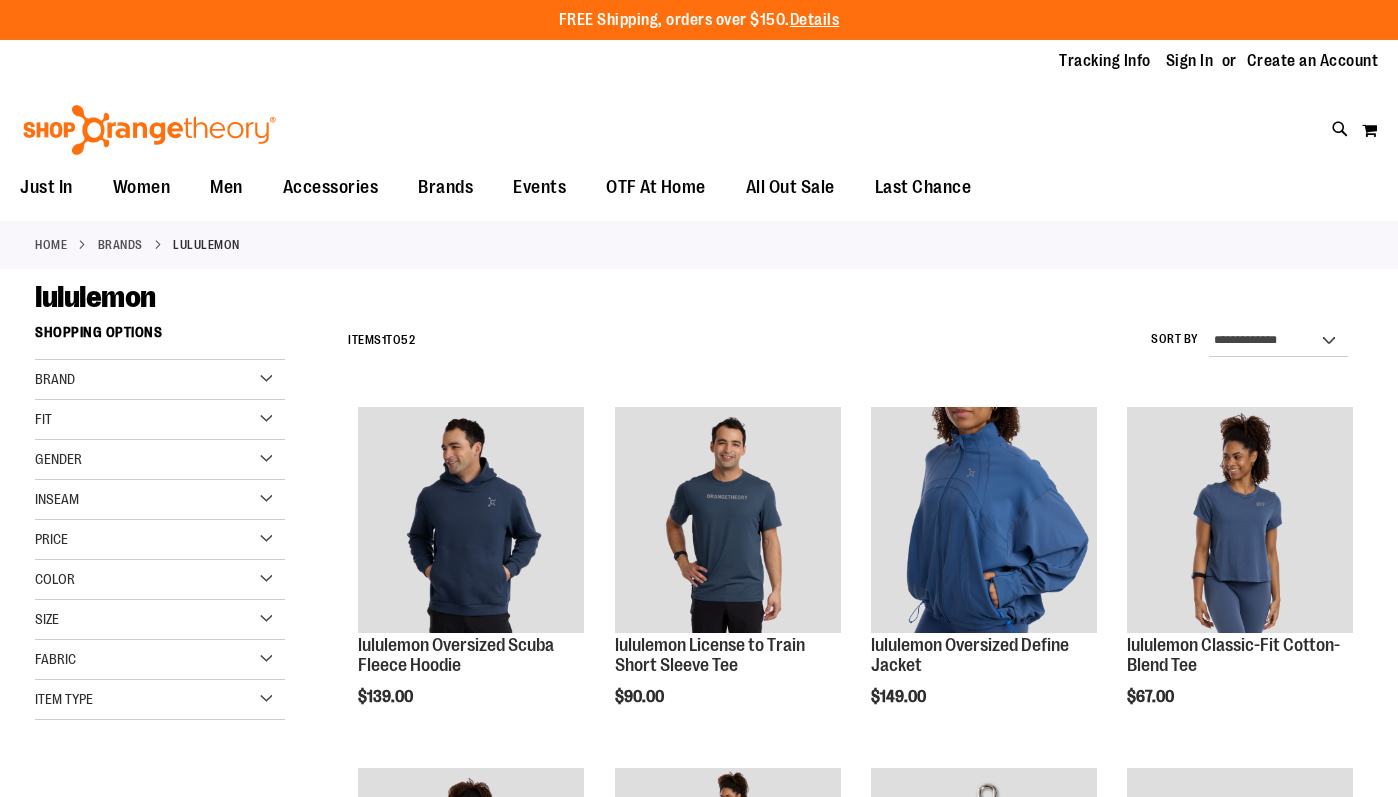 scroll, scrollTop: 0, scrollLeft: 0, axis: both 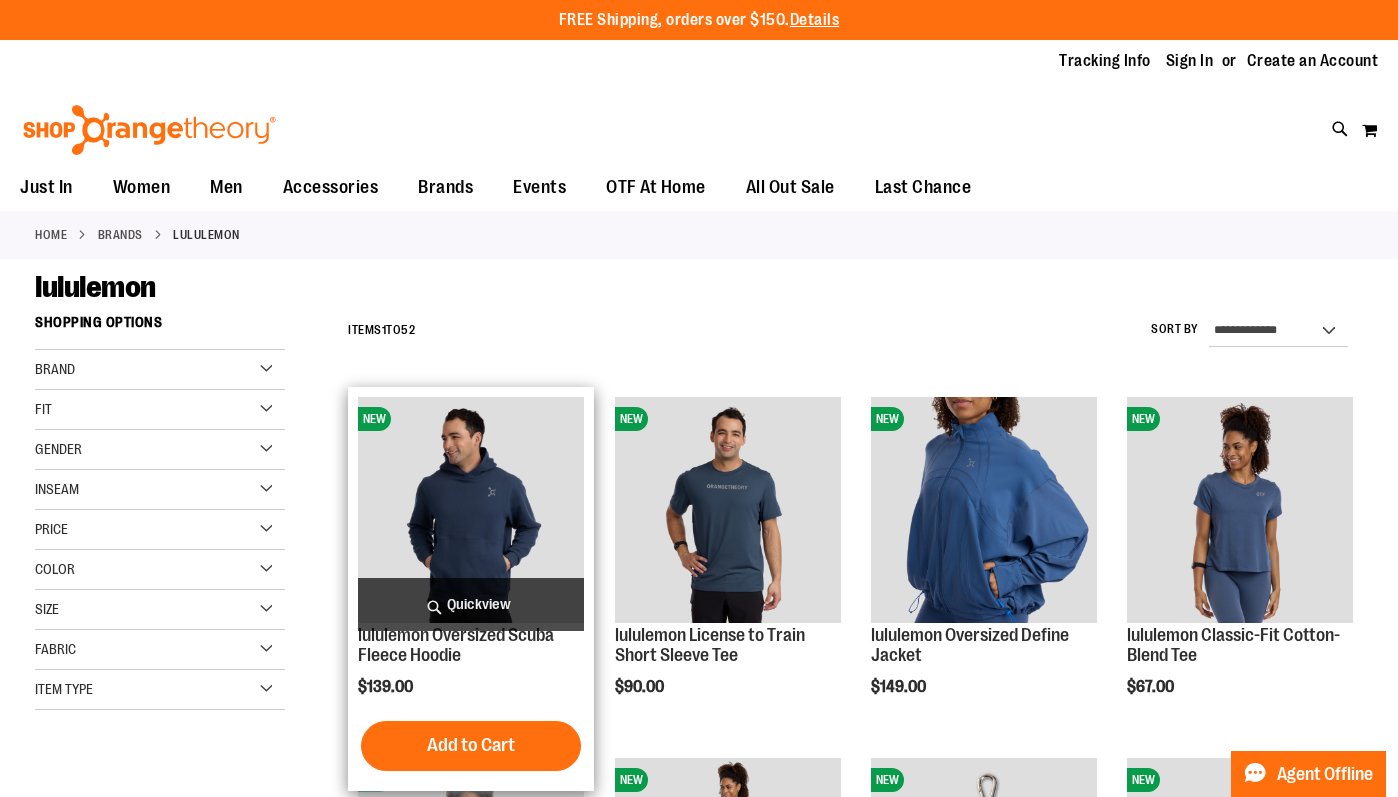 click at bounding box center (471, 510) 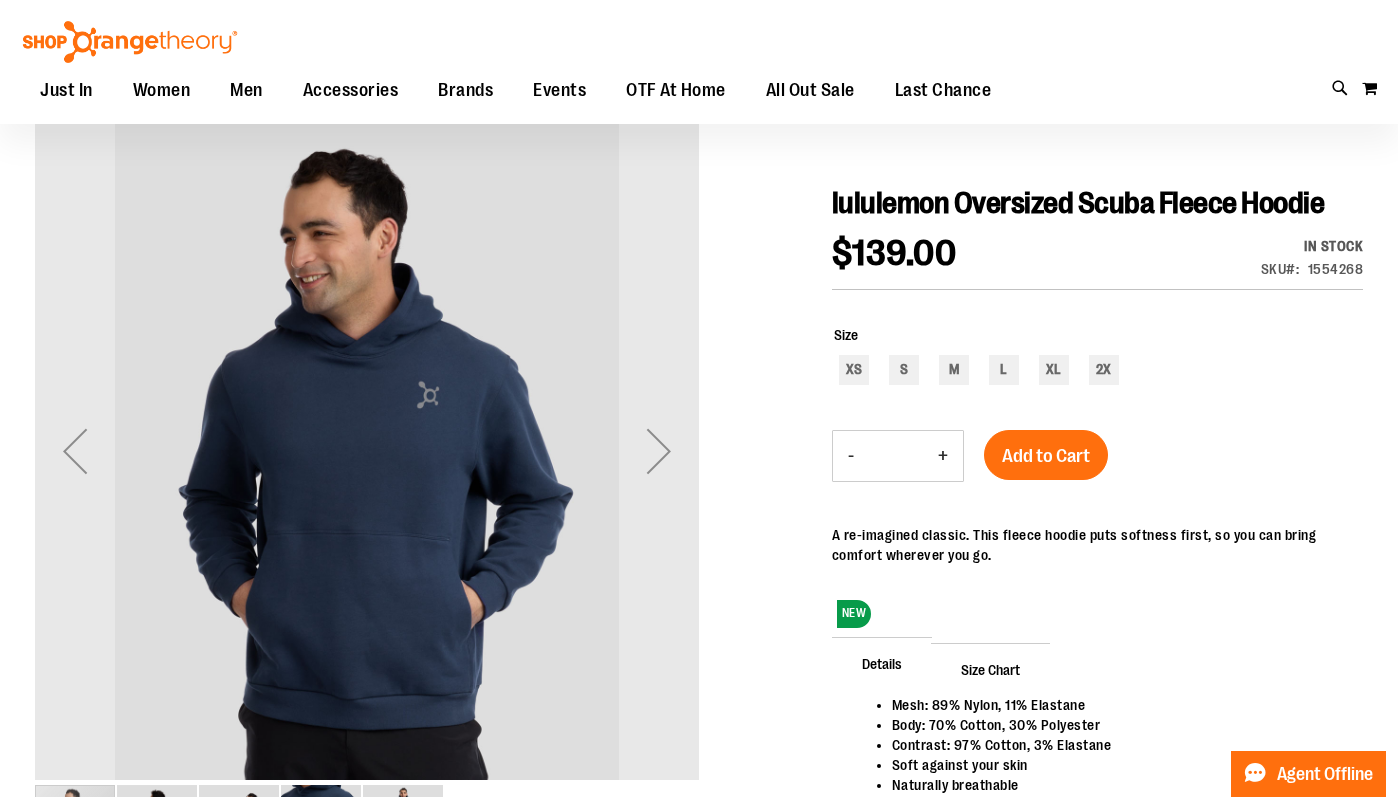 scroll, scrollTop: 174, scrollLeft: 0, axis: vertical 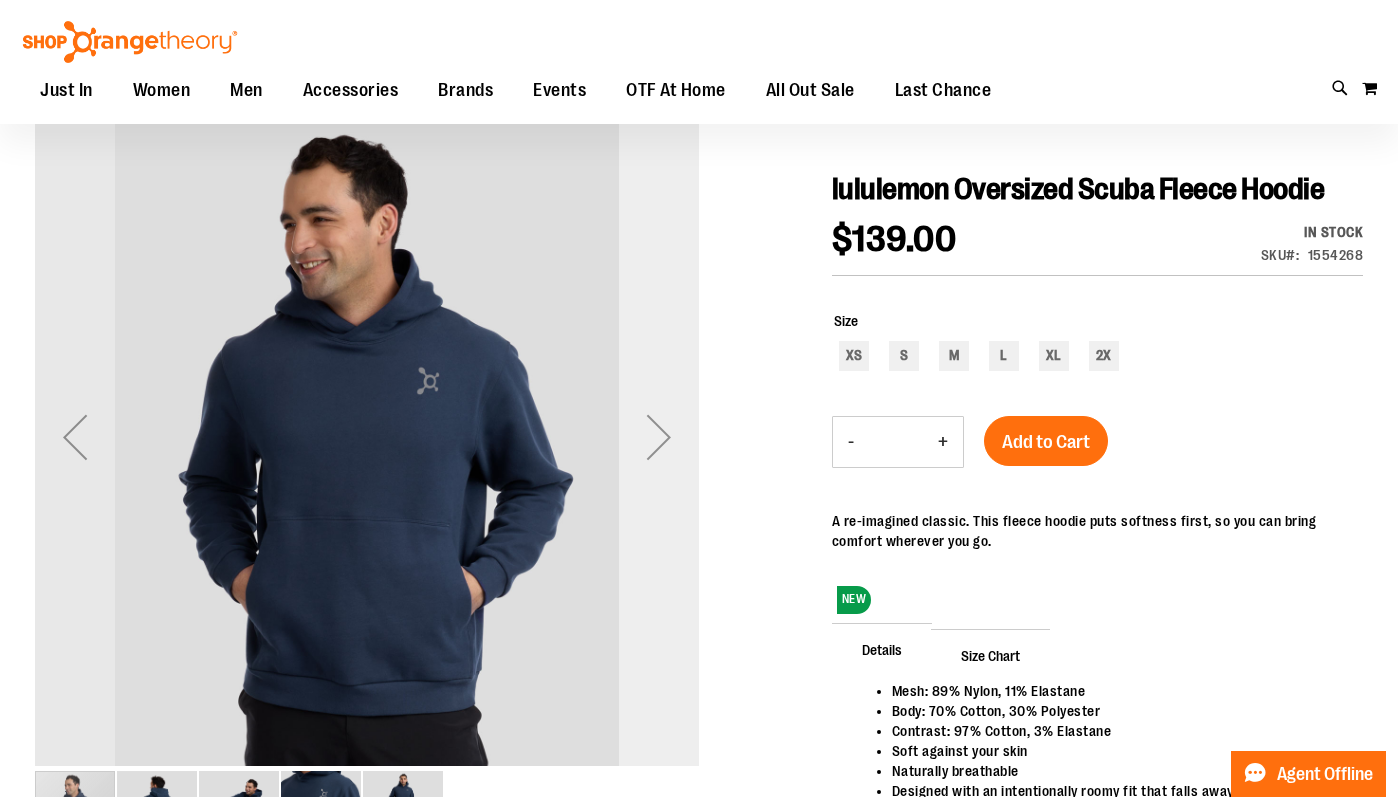 click at bounding box center (659, 437) 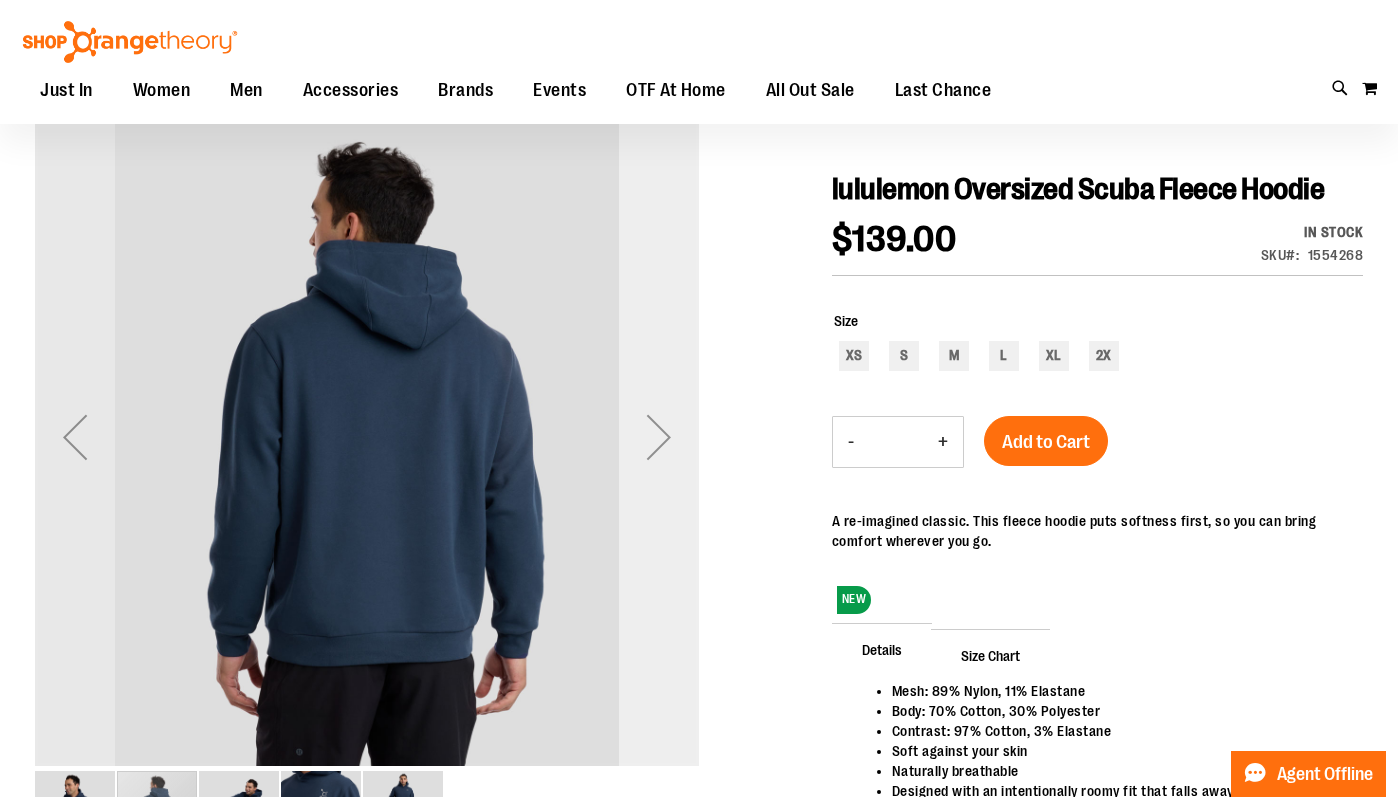 click at bounding box center [659, 437] 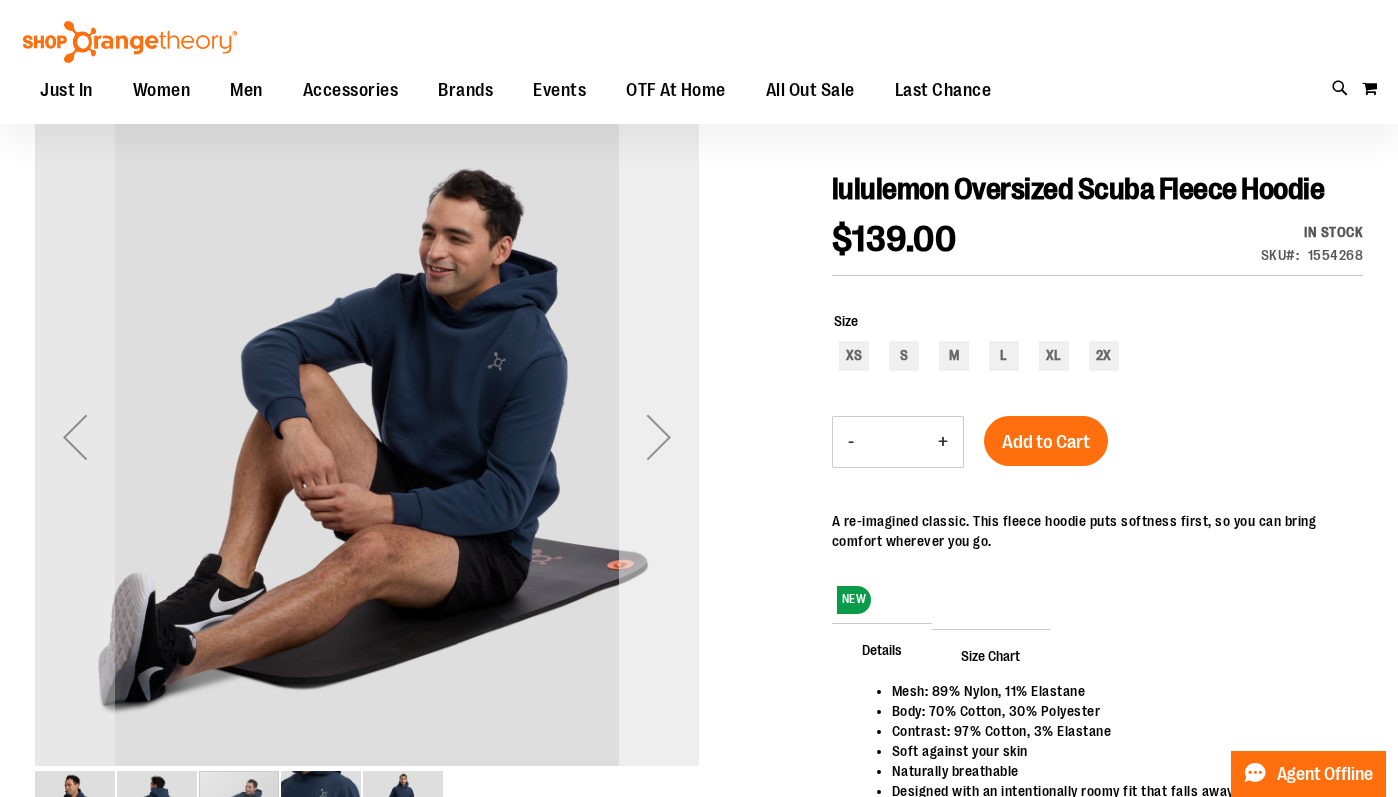 click at bounding box center [659, 437] 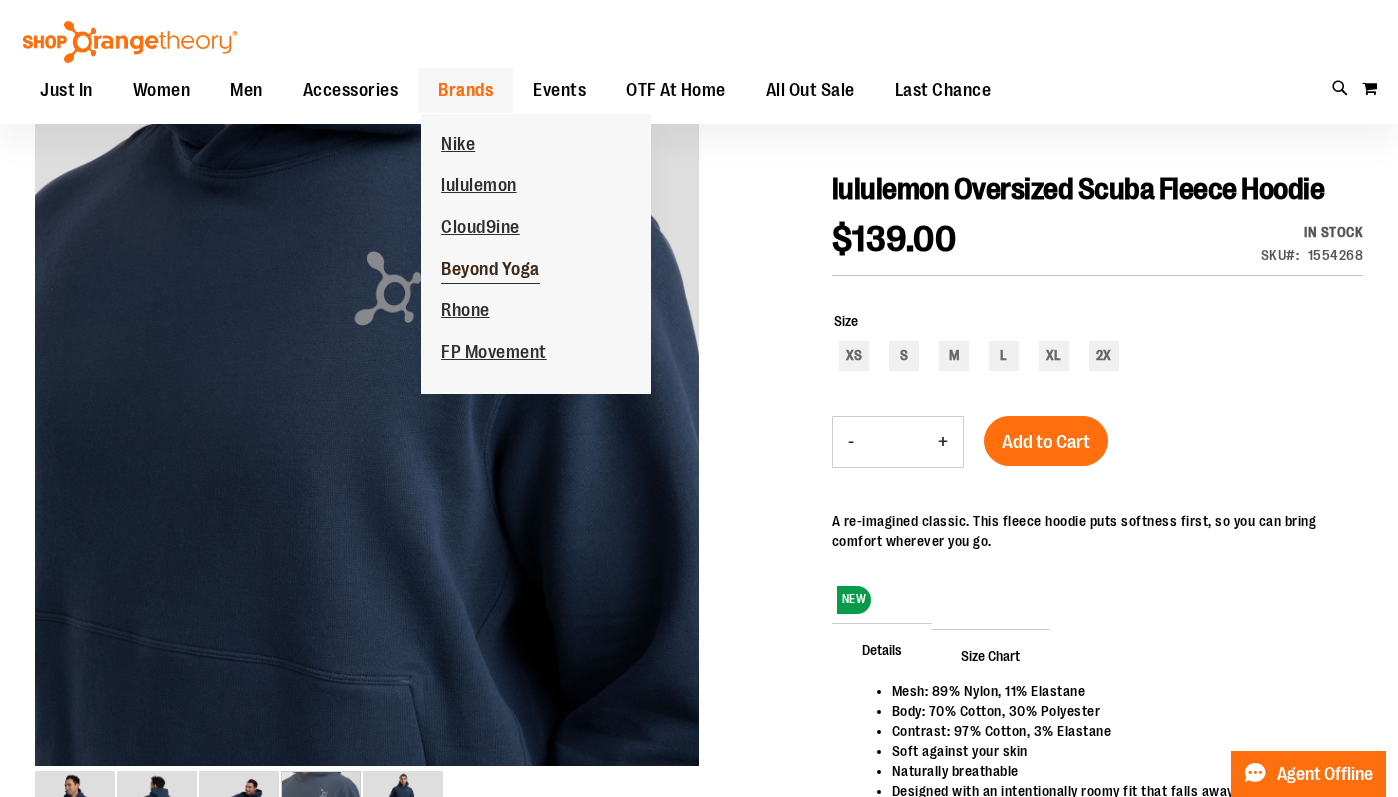 click on "Beyond Yoga" at bounding box center [490, 271] 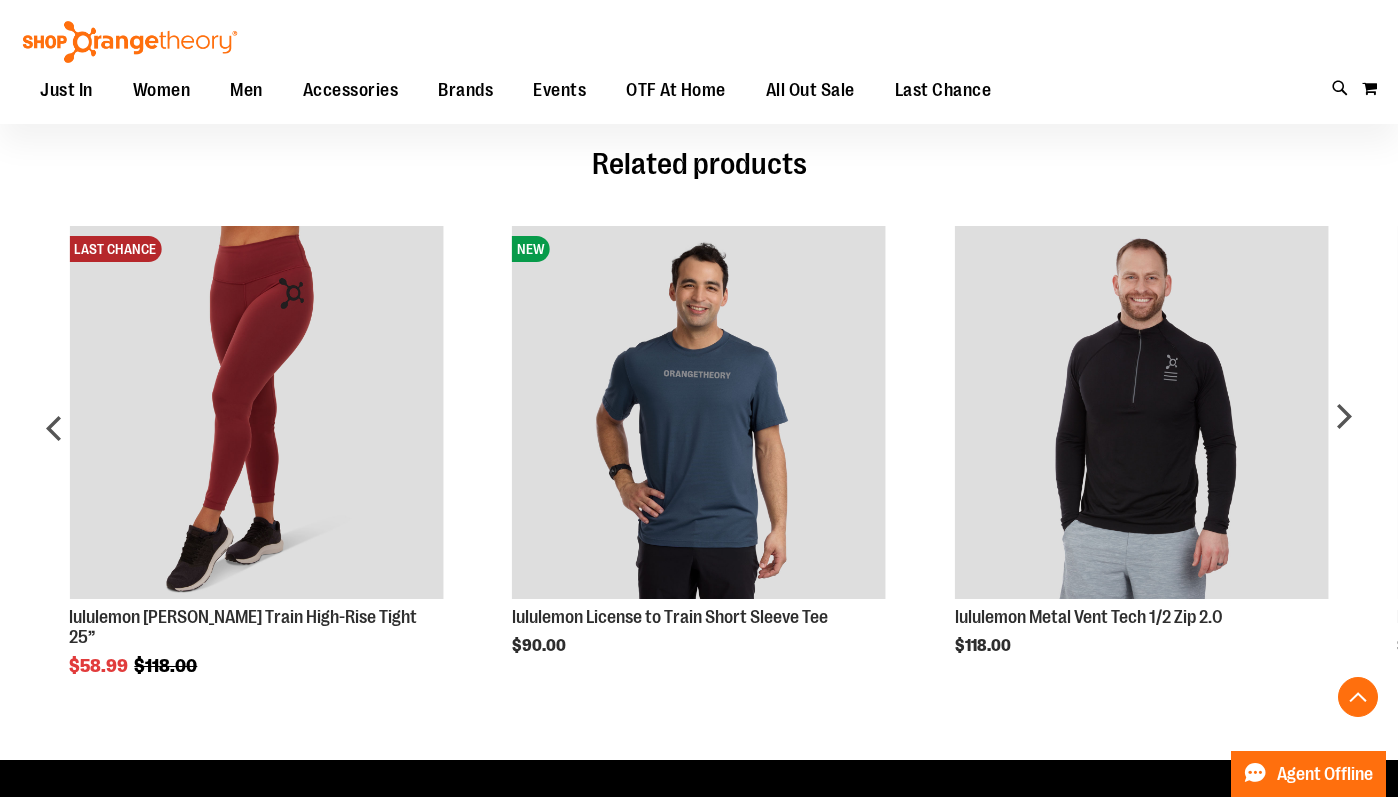 scroll, scrollTop: 1028, scrollLeft: 0, axis: vertical 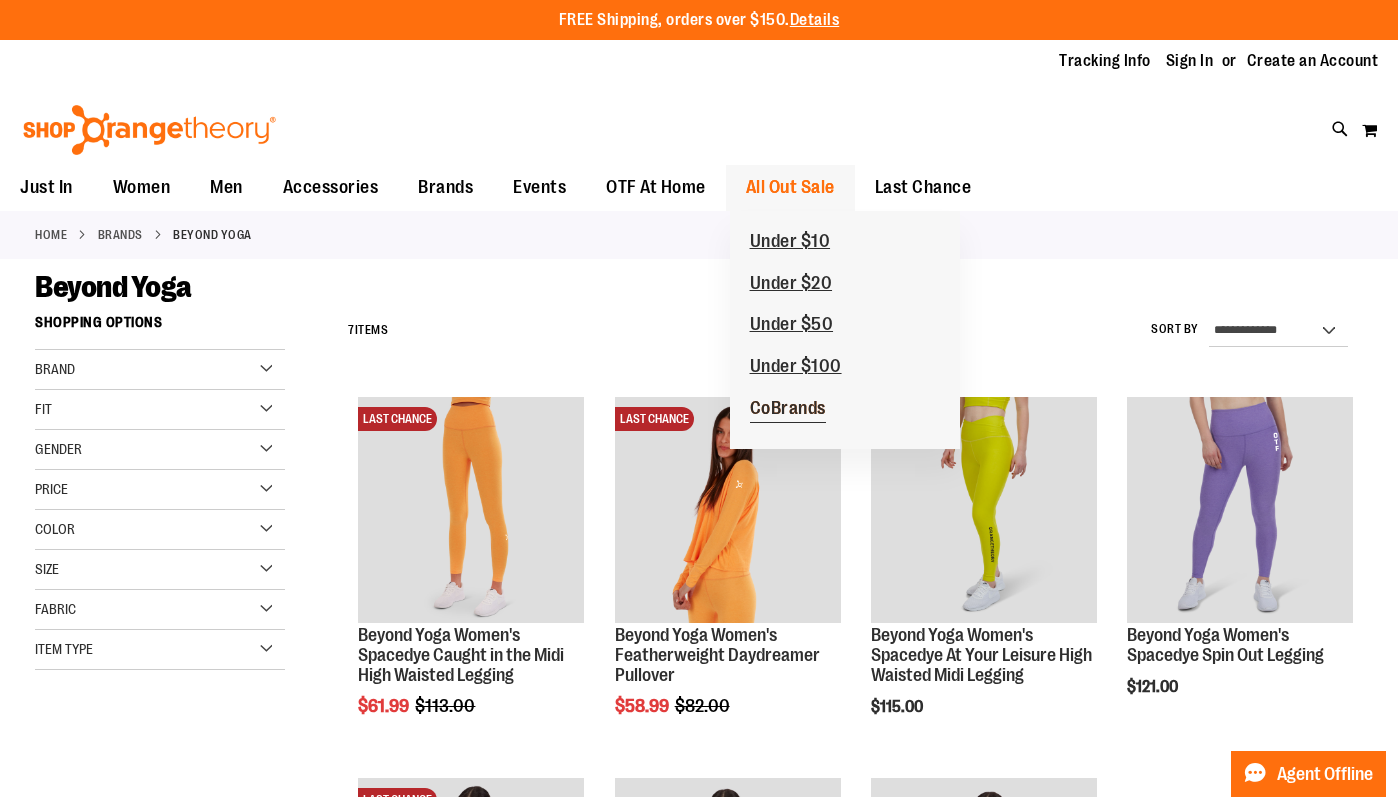 click on "CoBrands" at bounding box center (788, 410) 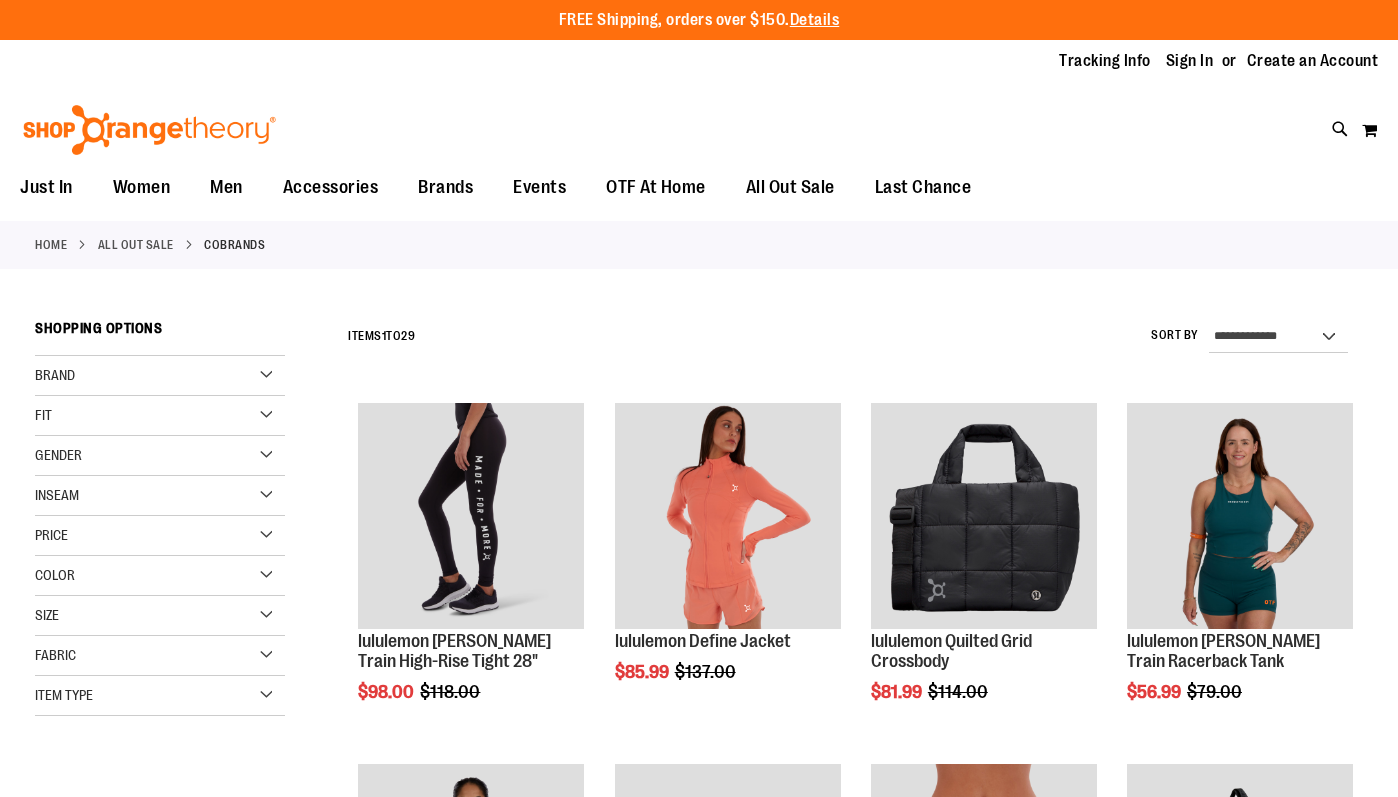 scroll, scrollTop: 0, scrollLeft: 0, axis: both 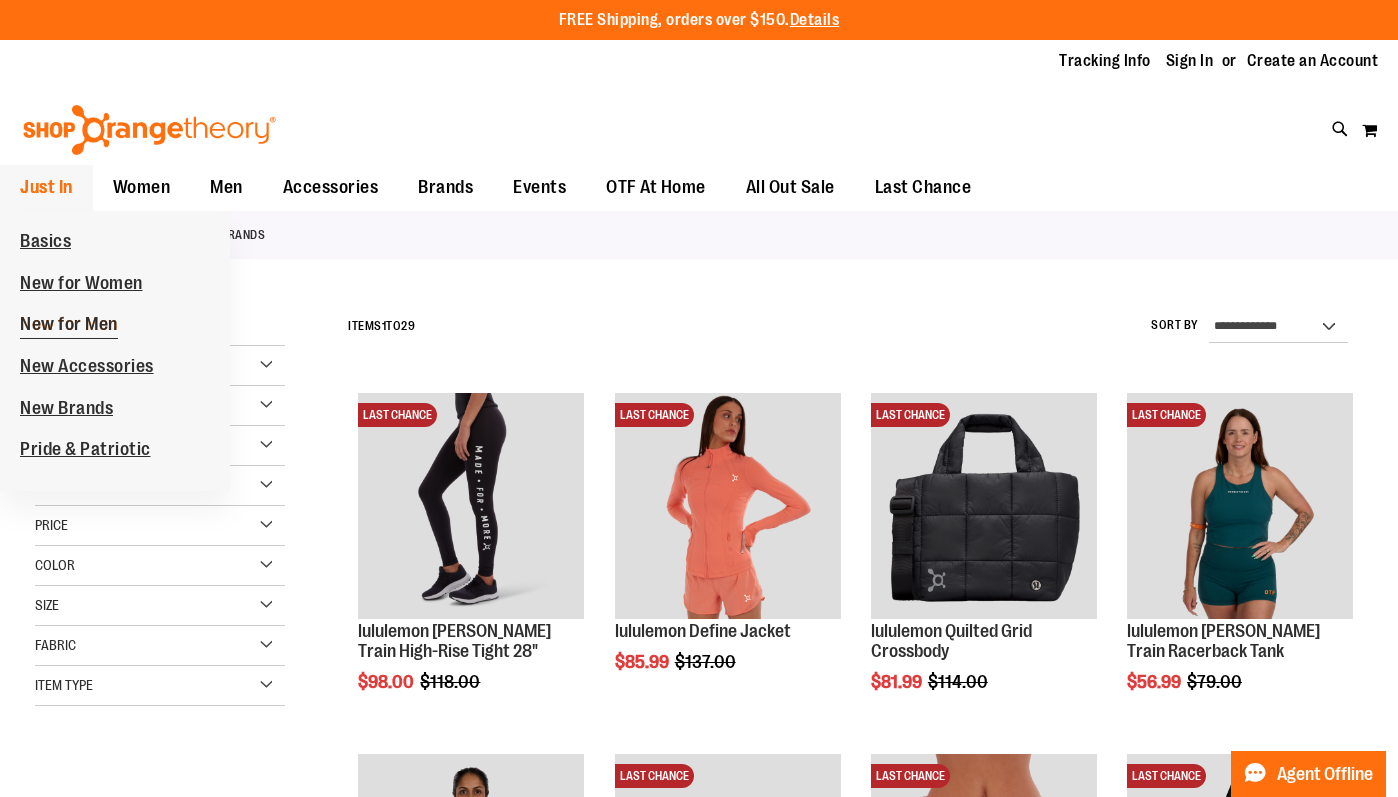 click on "New for Men" at bounding box center (69, 326) 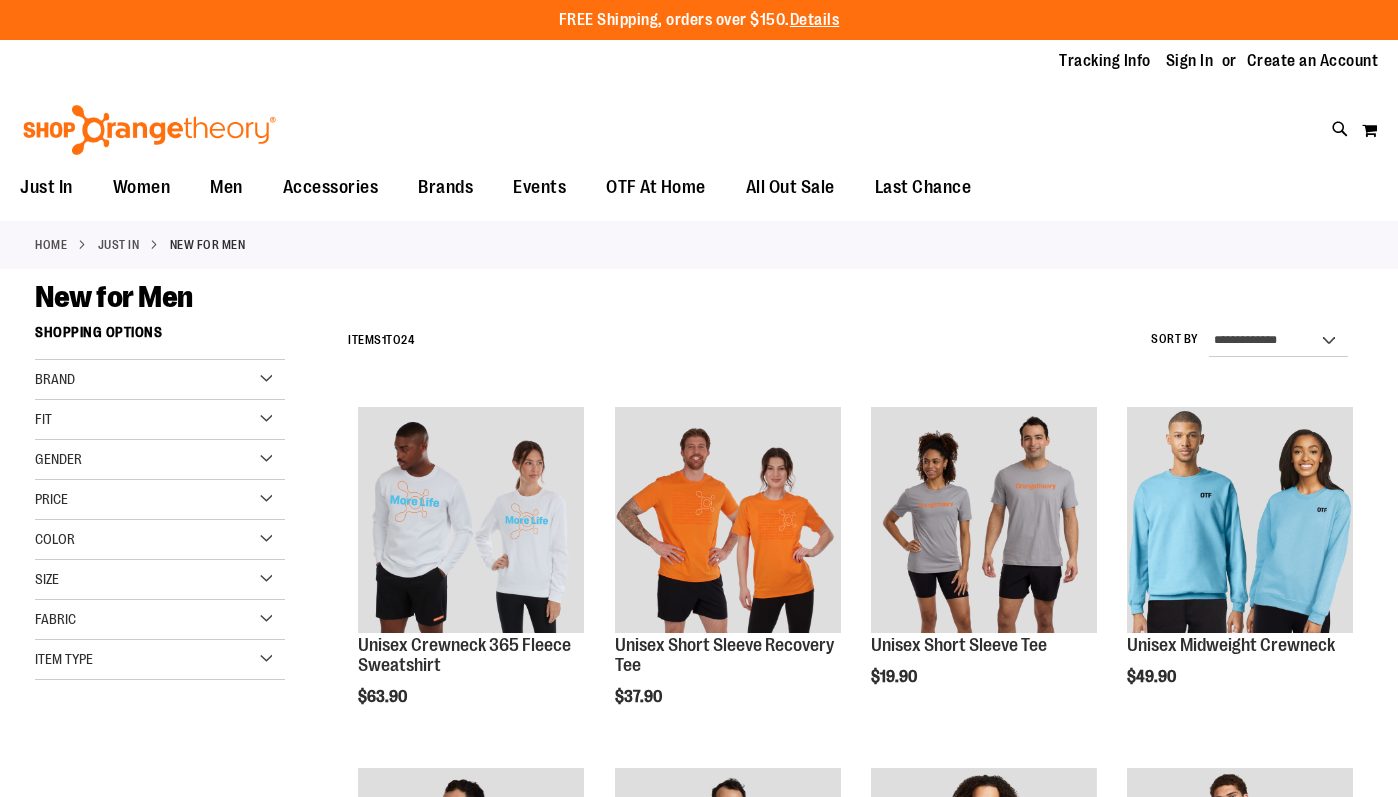 scroll, scrollTop: 0, scrollLeft: 0, axis: both 